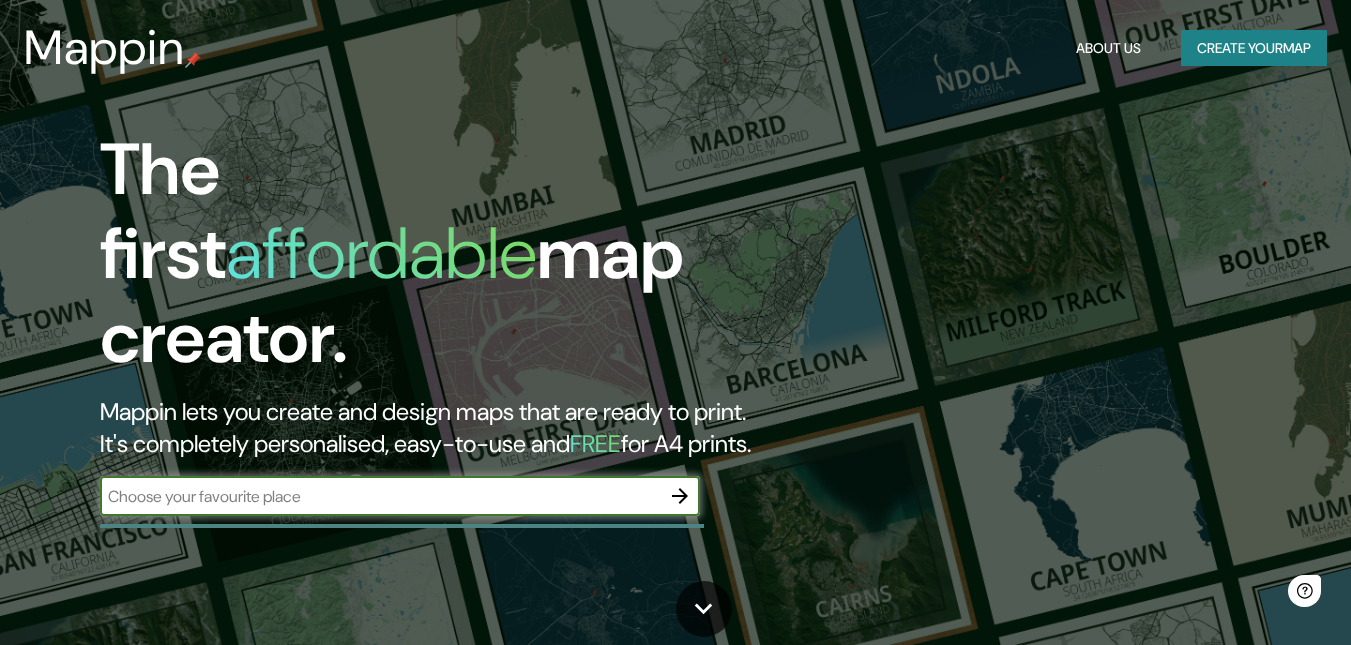 scroll, scrollTop: 0, scrollLeft: 0, axis: both 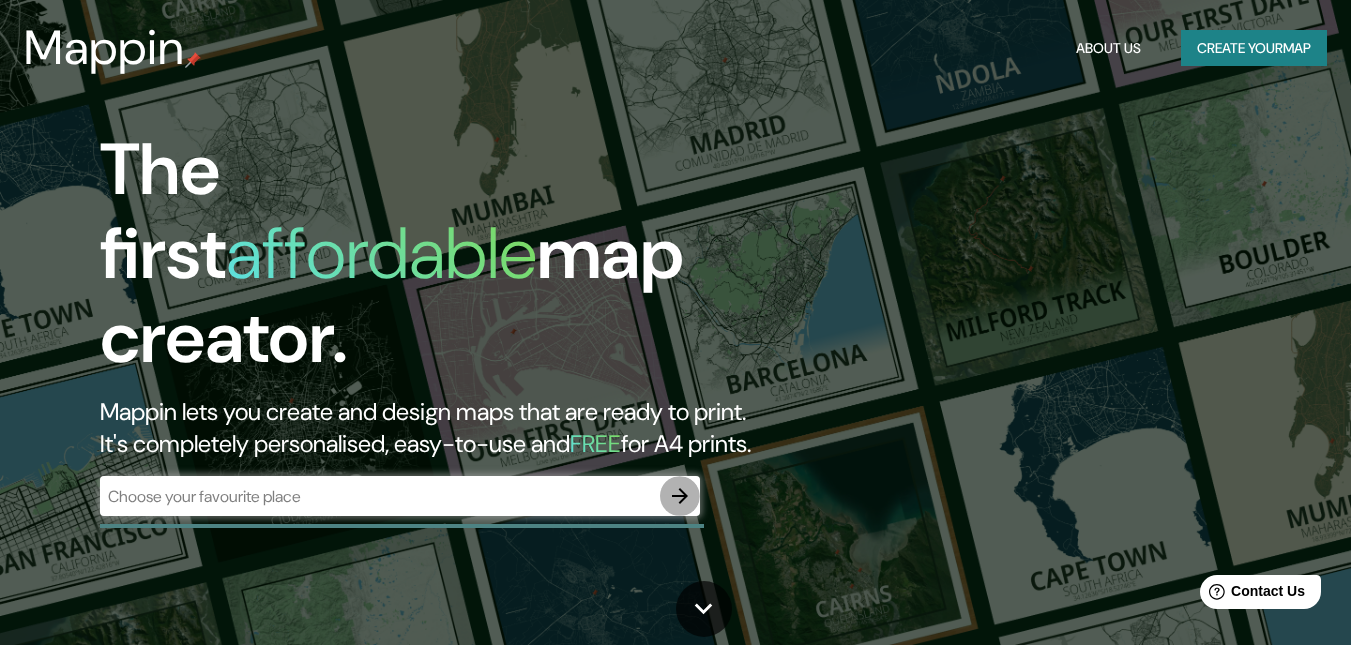 click 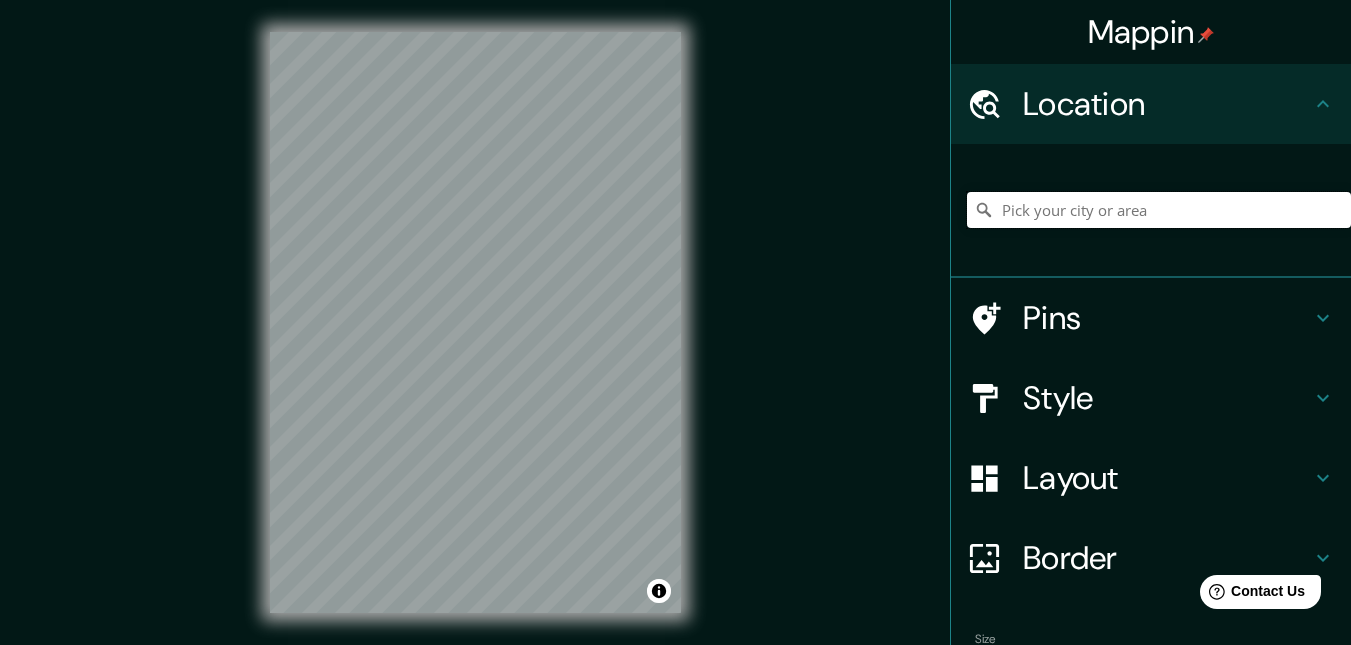 paste on "[URL]" 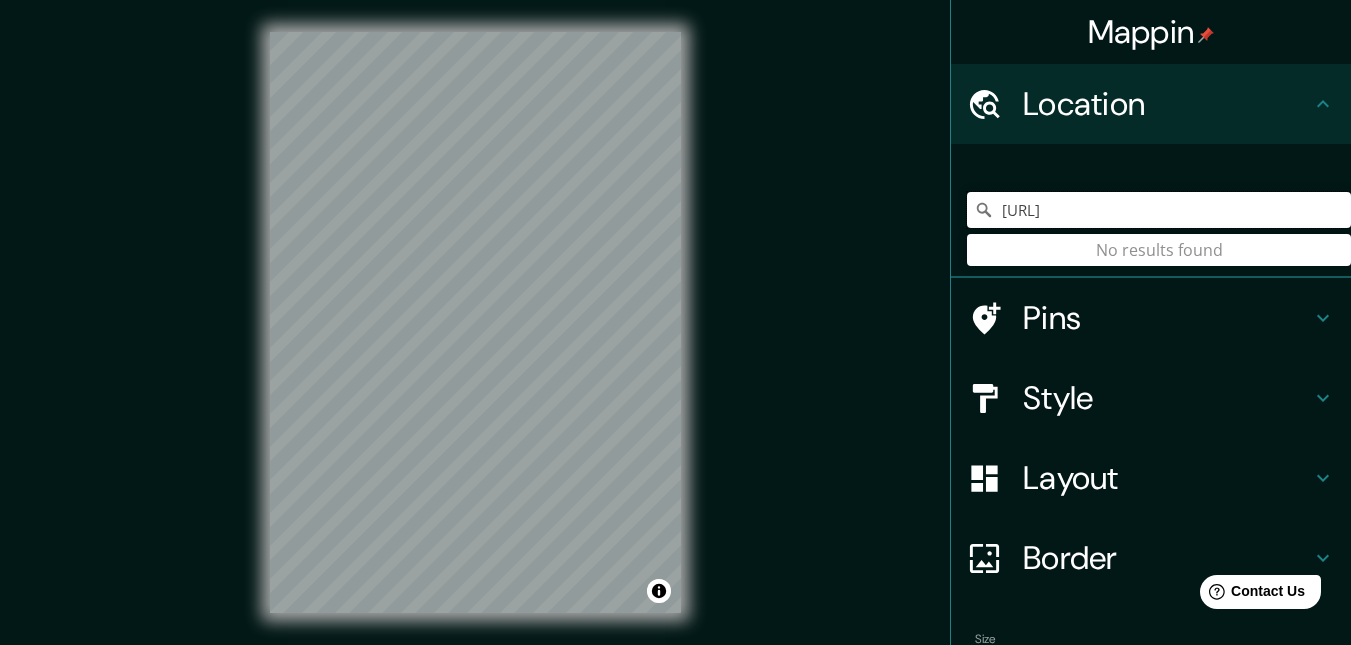 type on "[URL]" 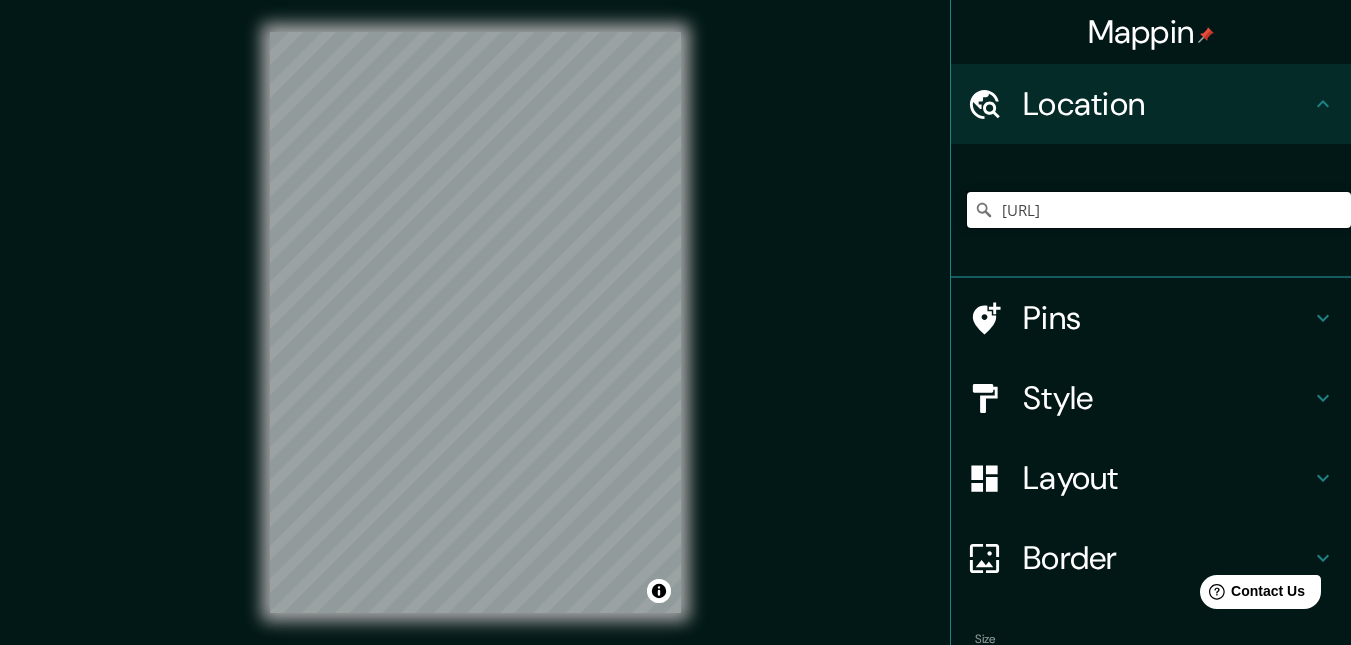 drag, startPoint x: 1301, startPoint y: 206, endPoint x: 884, endPoint y: 288, distance: 424.98587 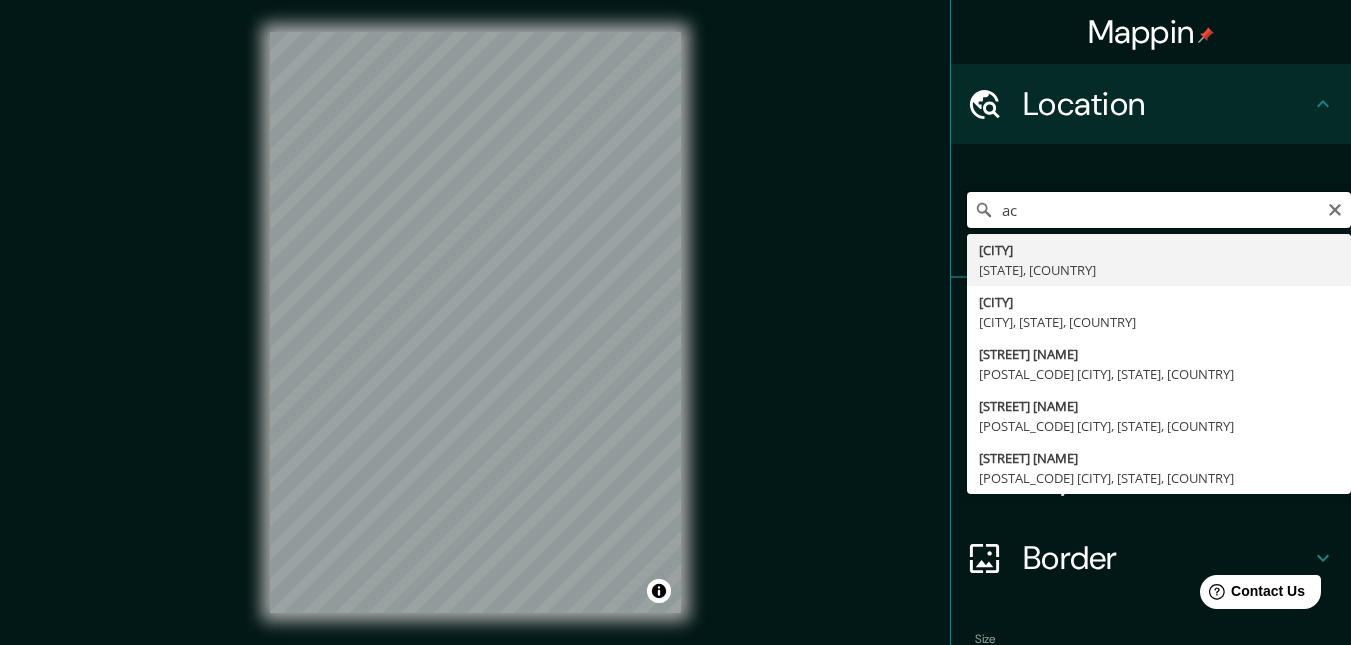 type on "a" 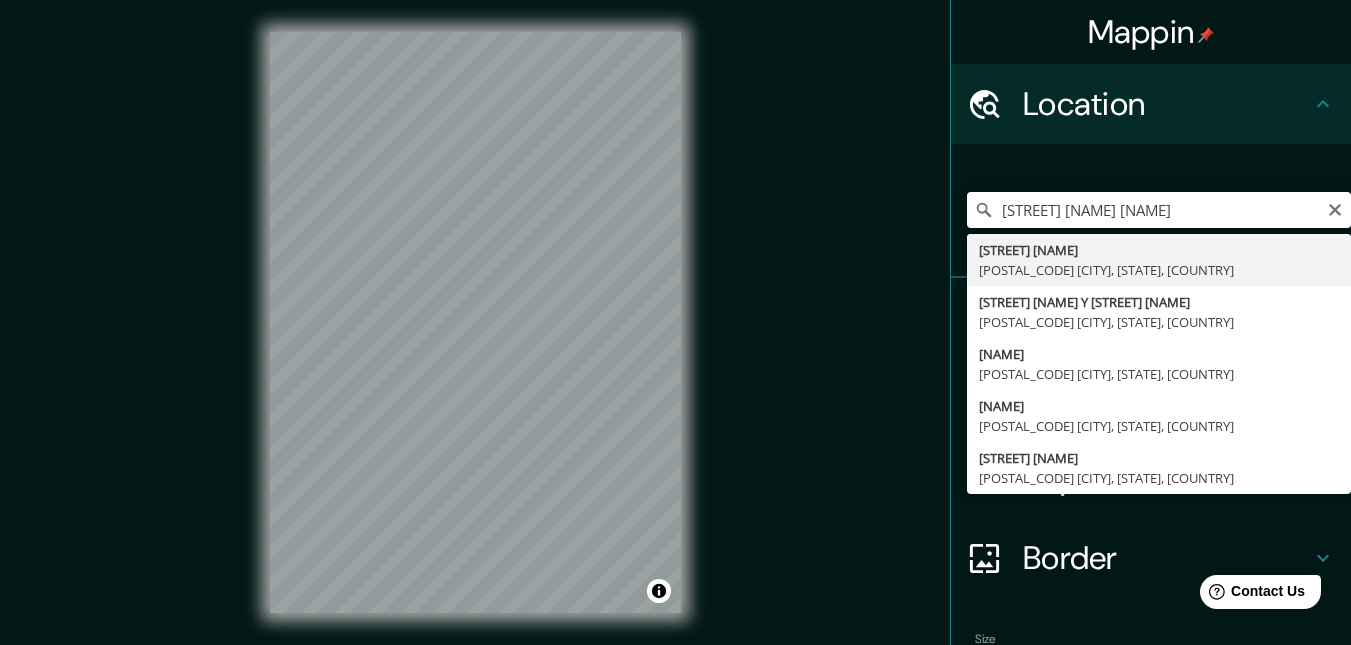 type on "[STREET] [NAME], [POSTAL_CODE] [CITY], [STATE], [COUNTRY]" 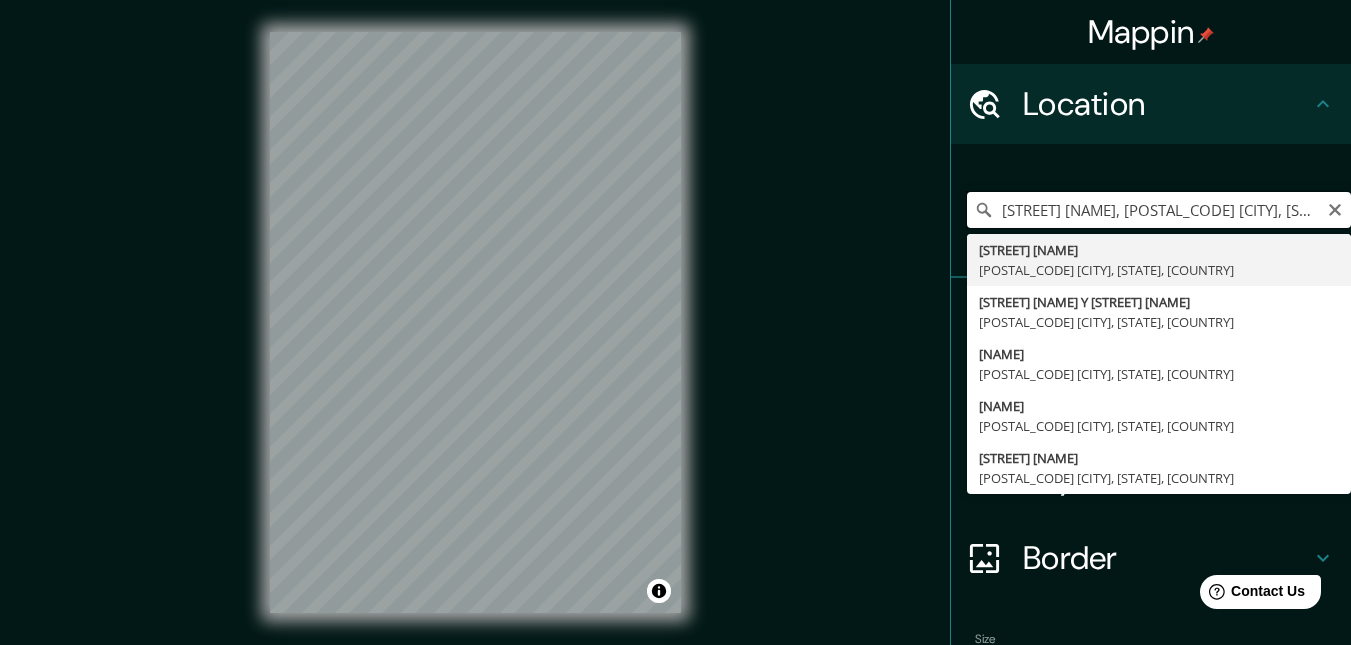 scroll, scrollTop: 0, scrollLeft: 0, axis: both 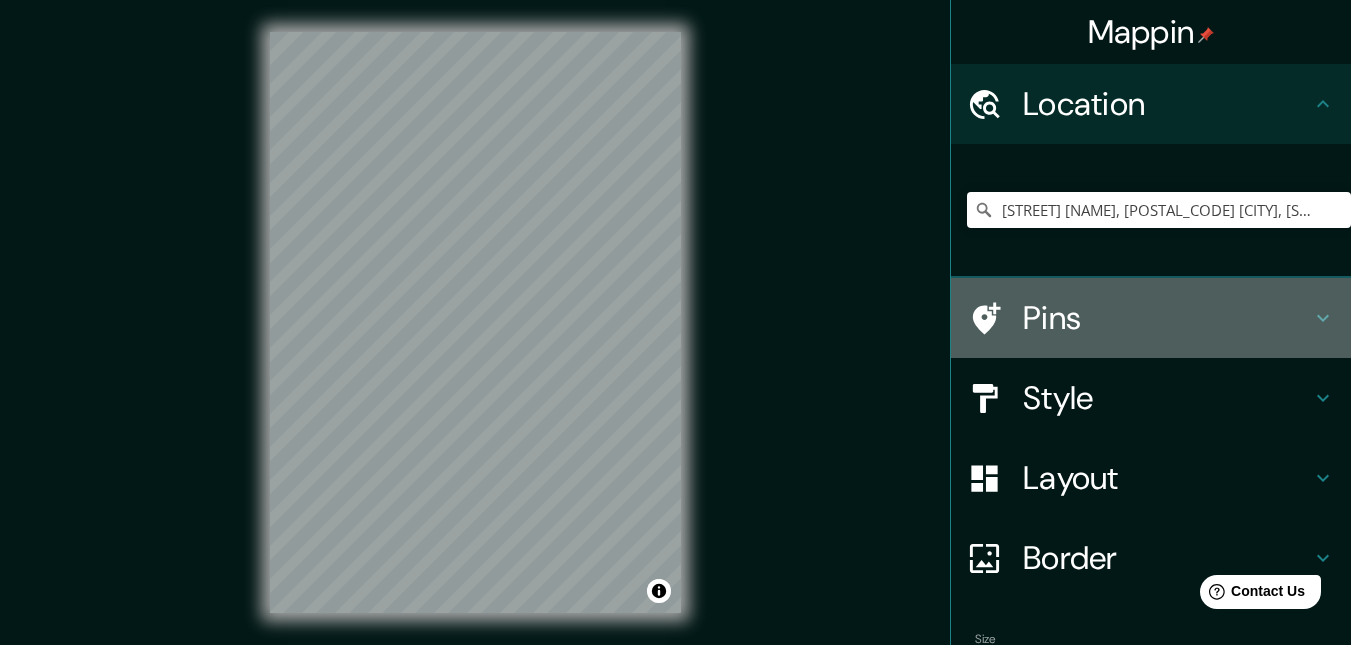 click 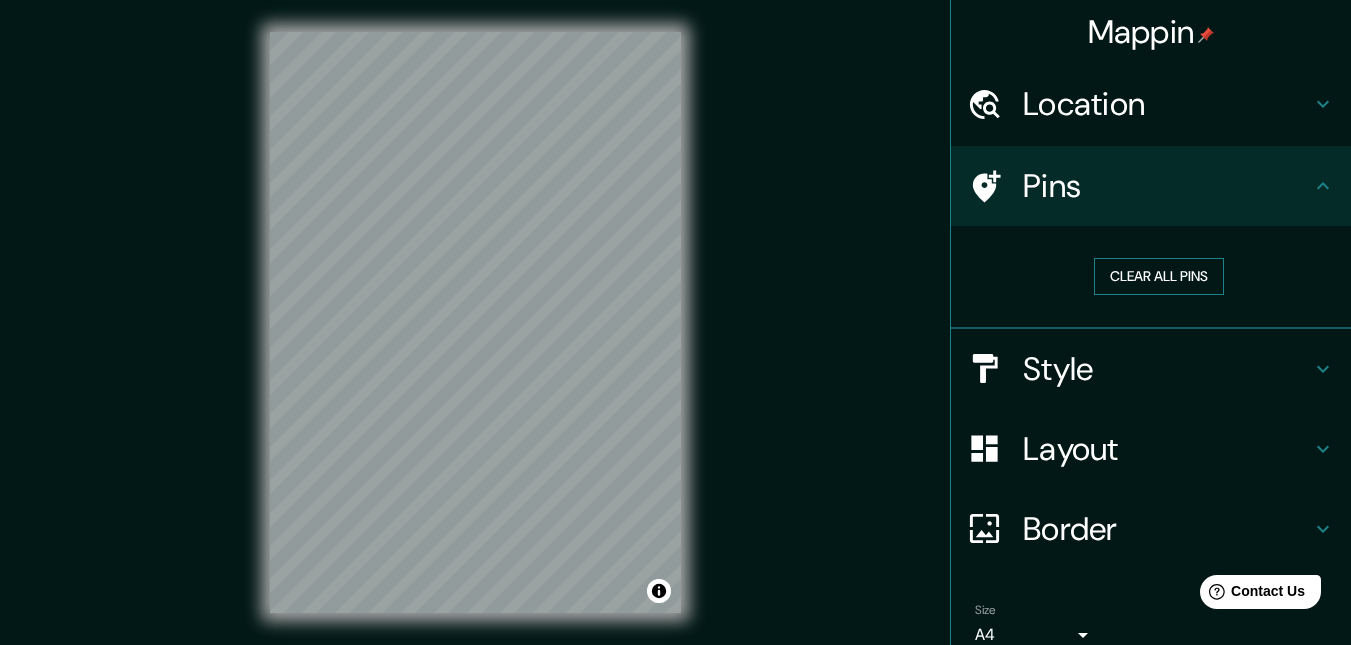 click on "Clear all pins" at bounding box center [1159, 276] 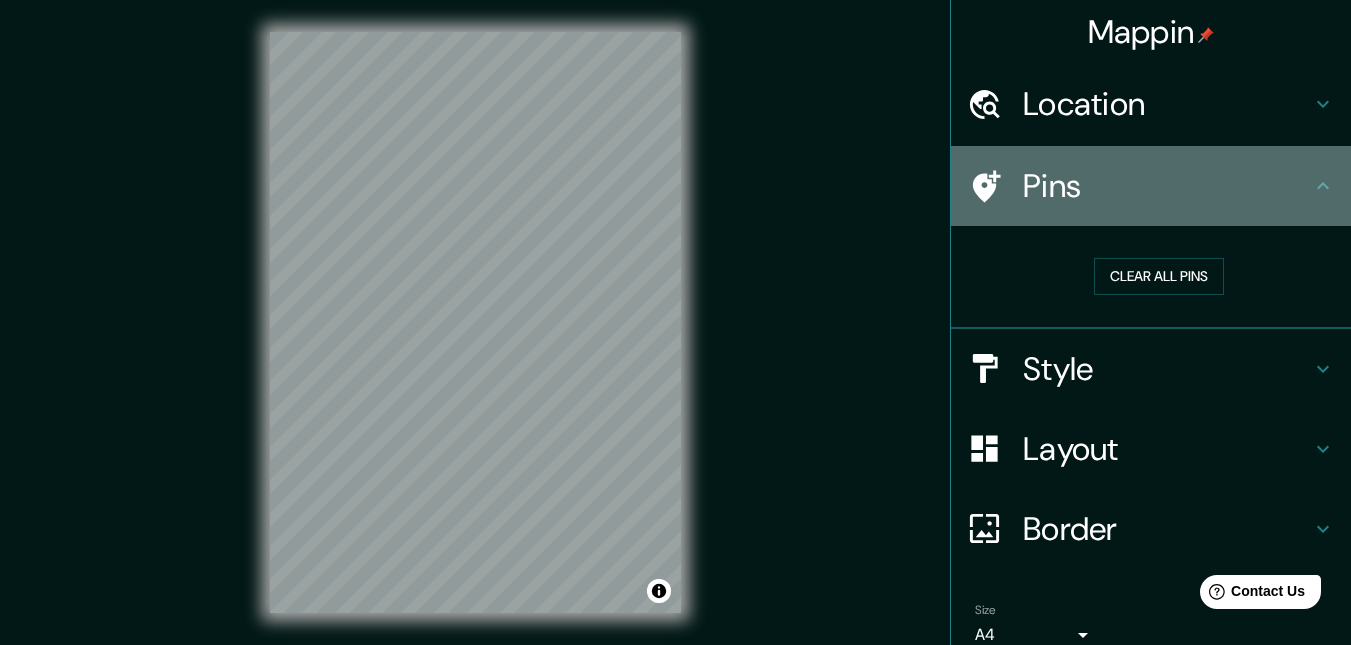 click 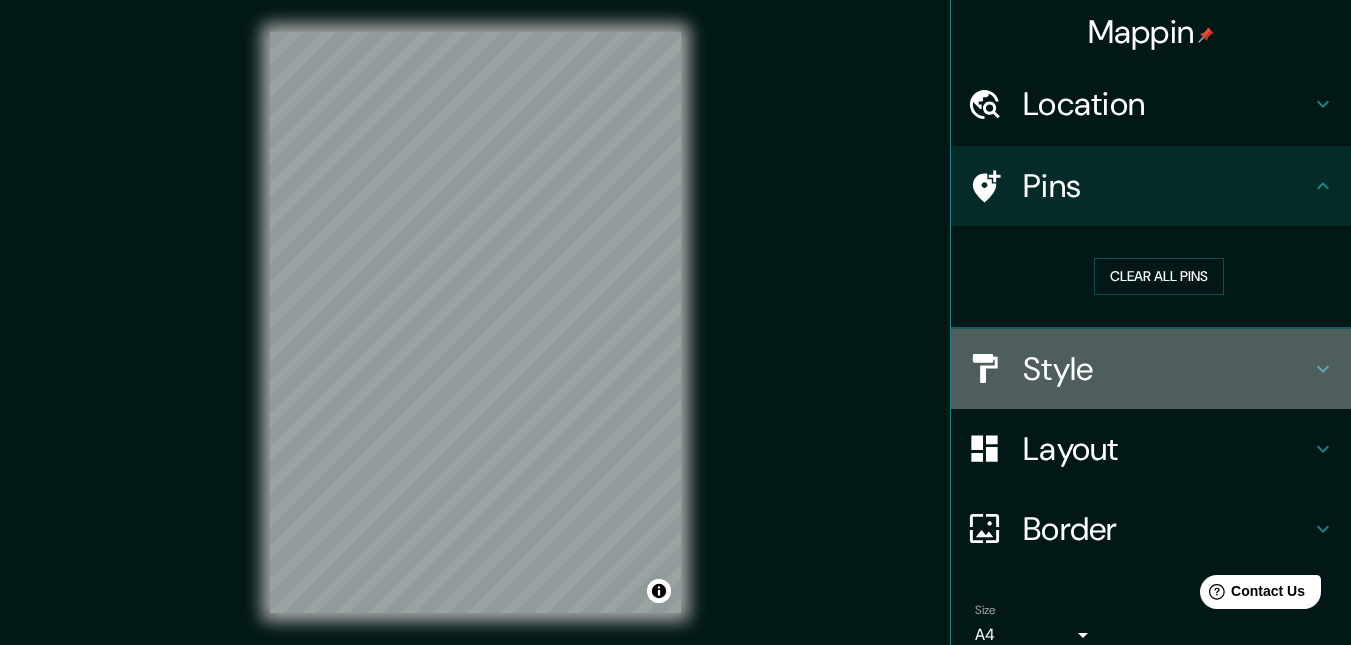 click 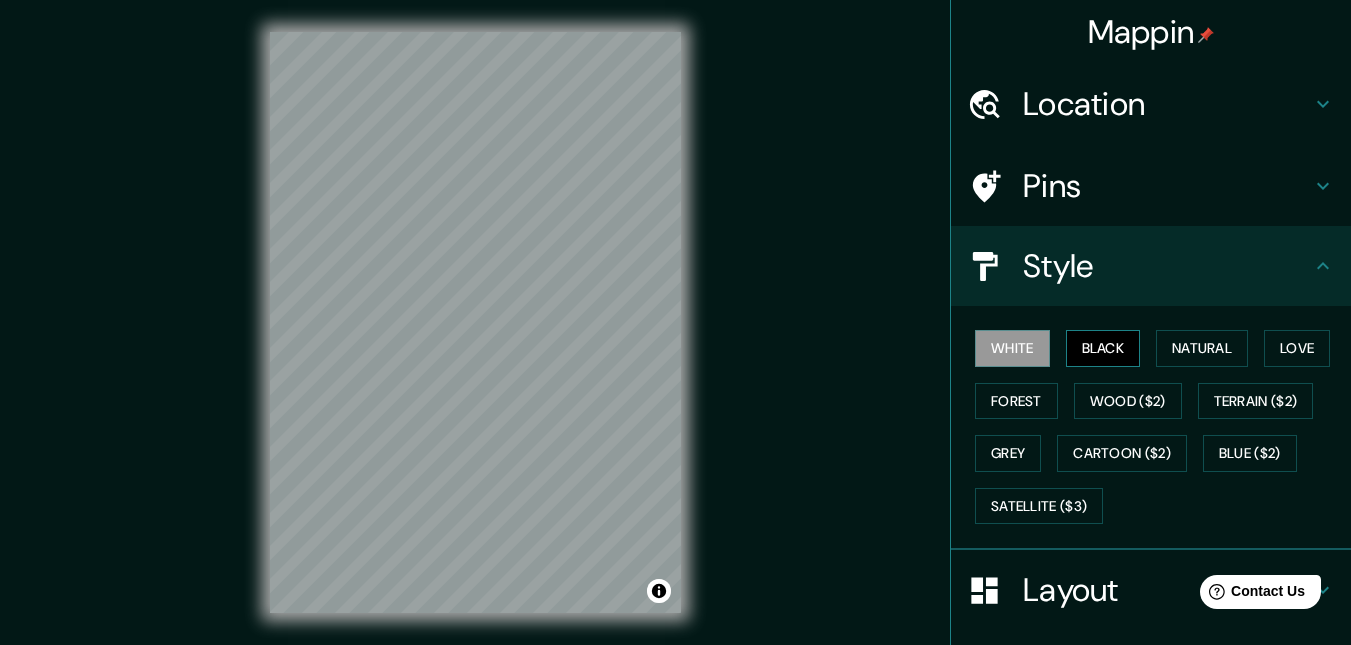 click on "Black" at bounding box center [1103, 348] 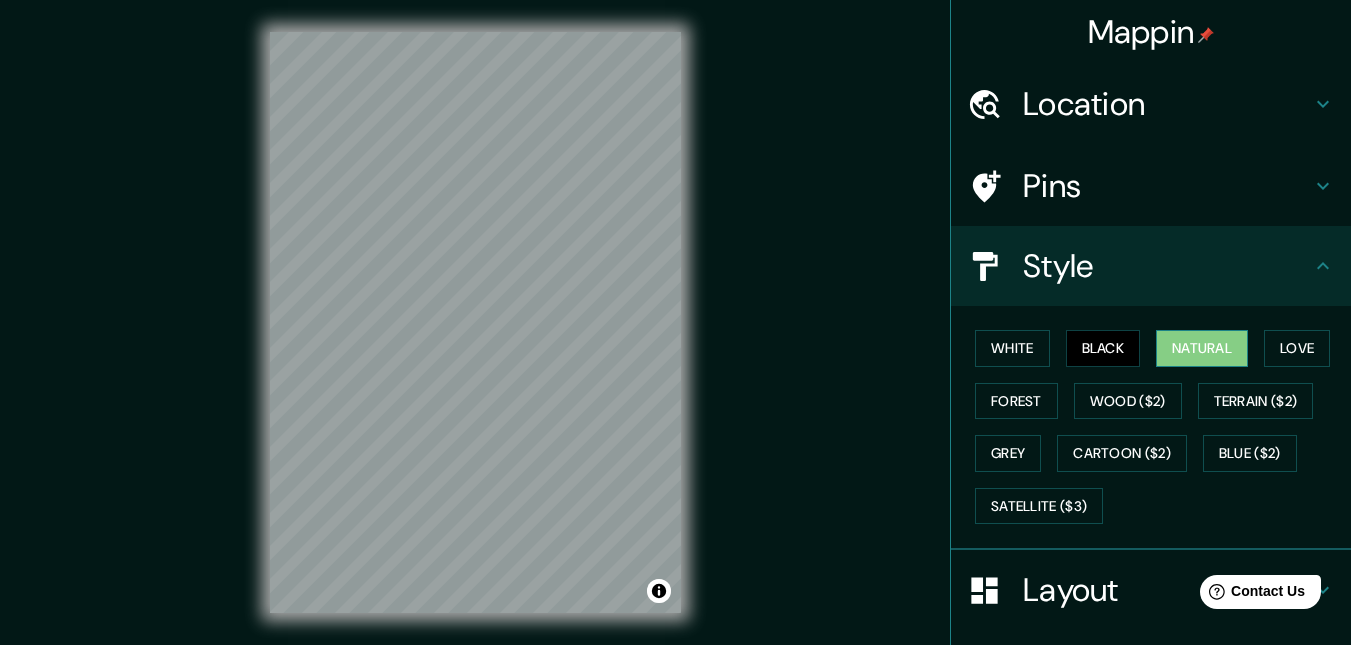 click on "Natural" at bounding box center (1202, 348) 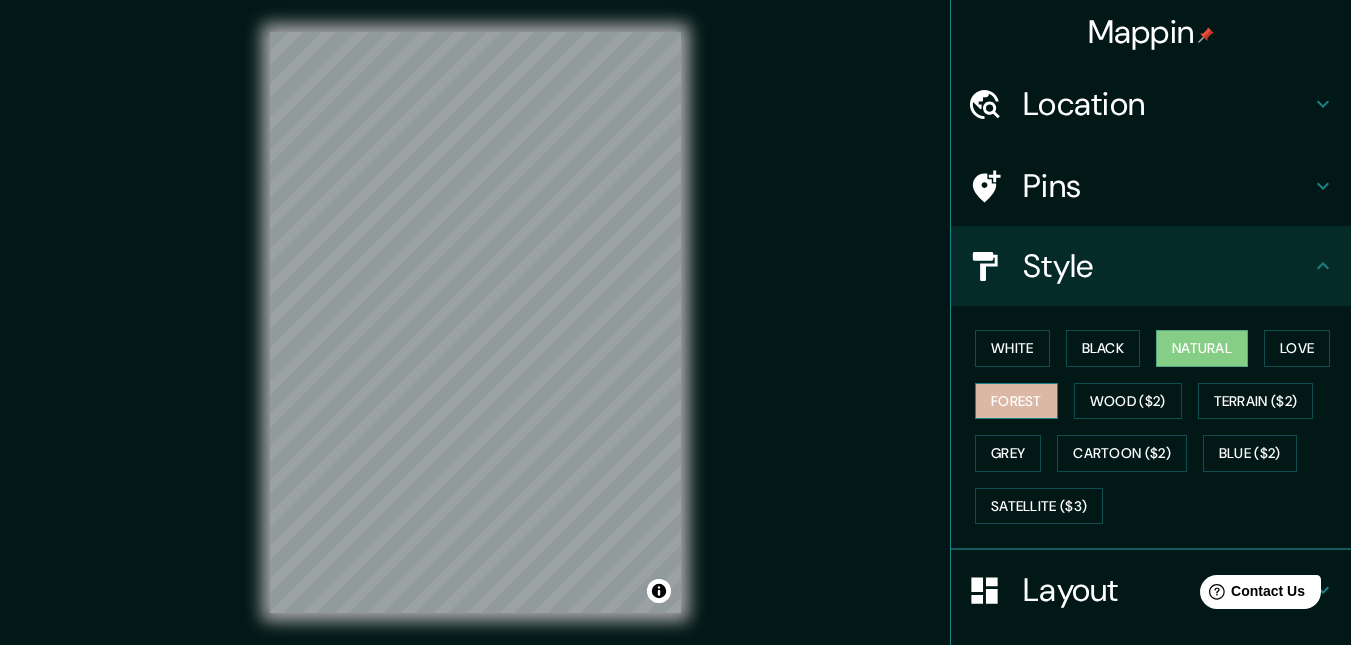 click on "Forest" at bounding box center (1016, 401) 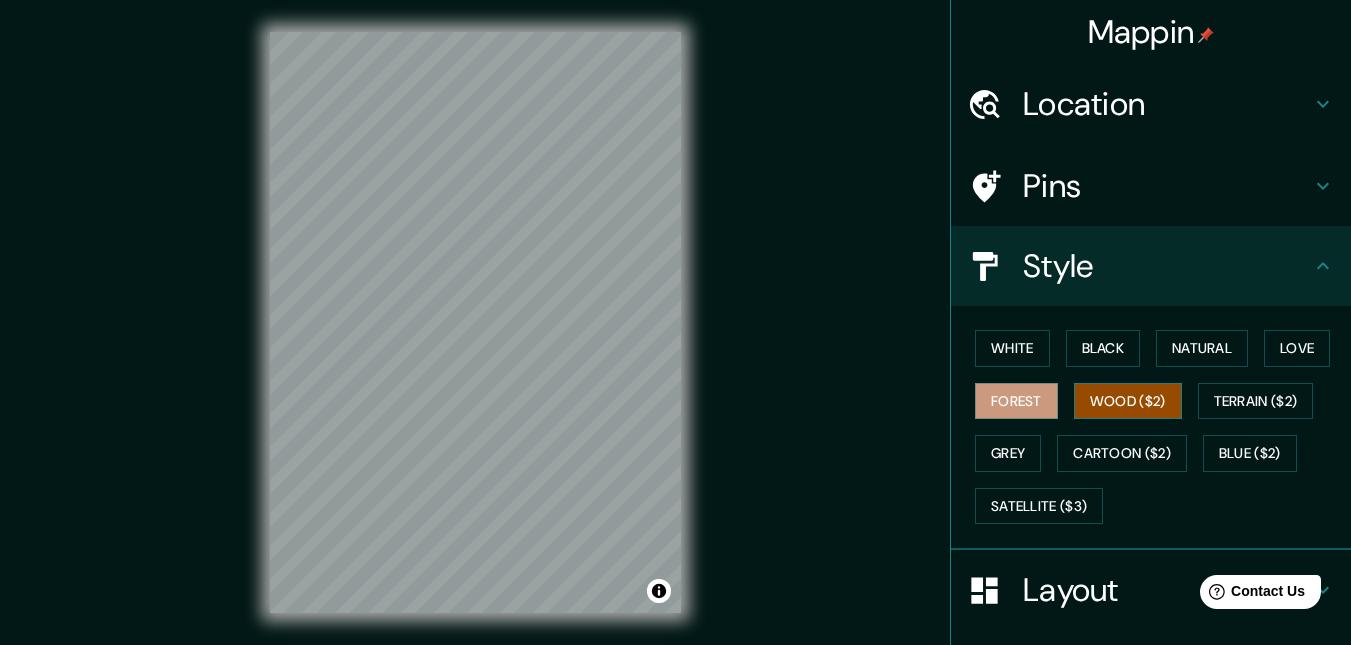 click on "Wood ($2)" at bounding box center [1128, 401] 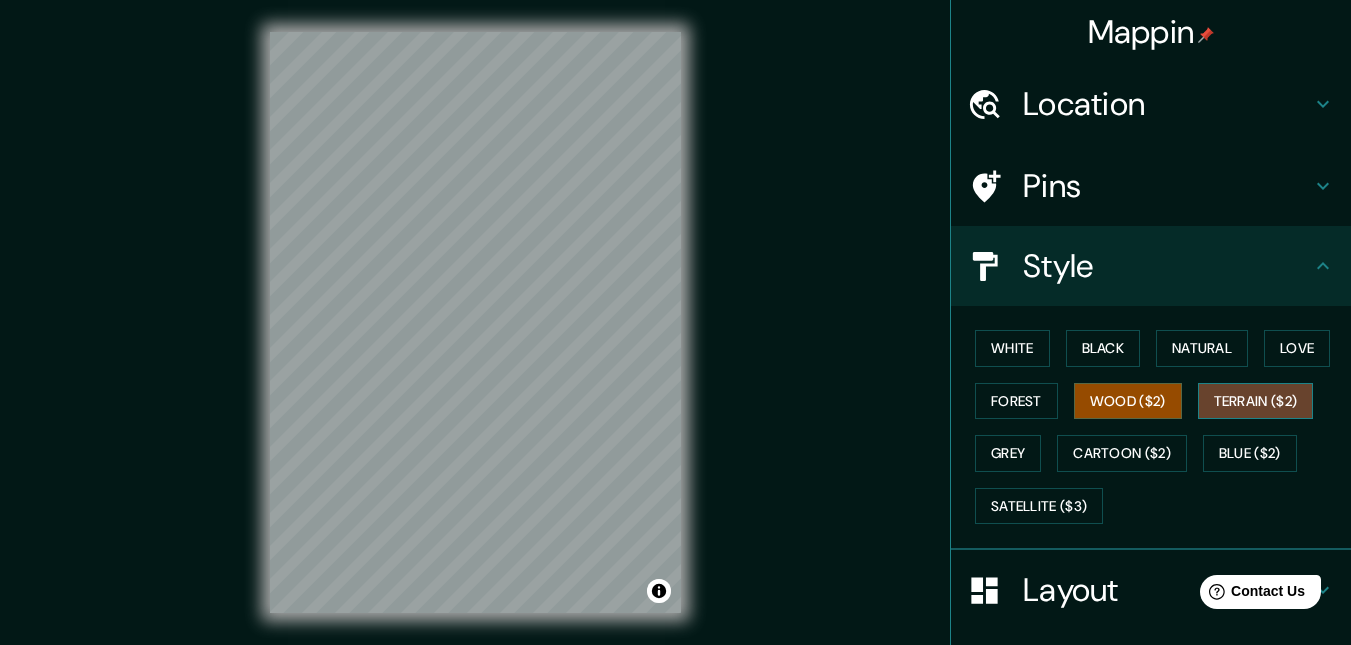 click on "Terrain ($2)" at bounding box center [1256, 401] 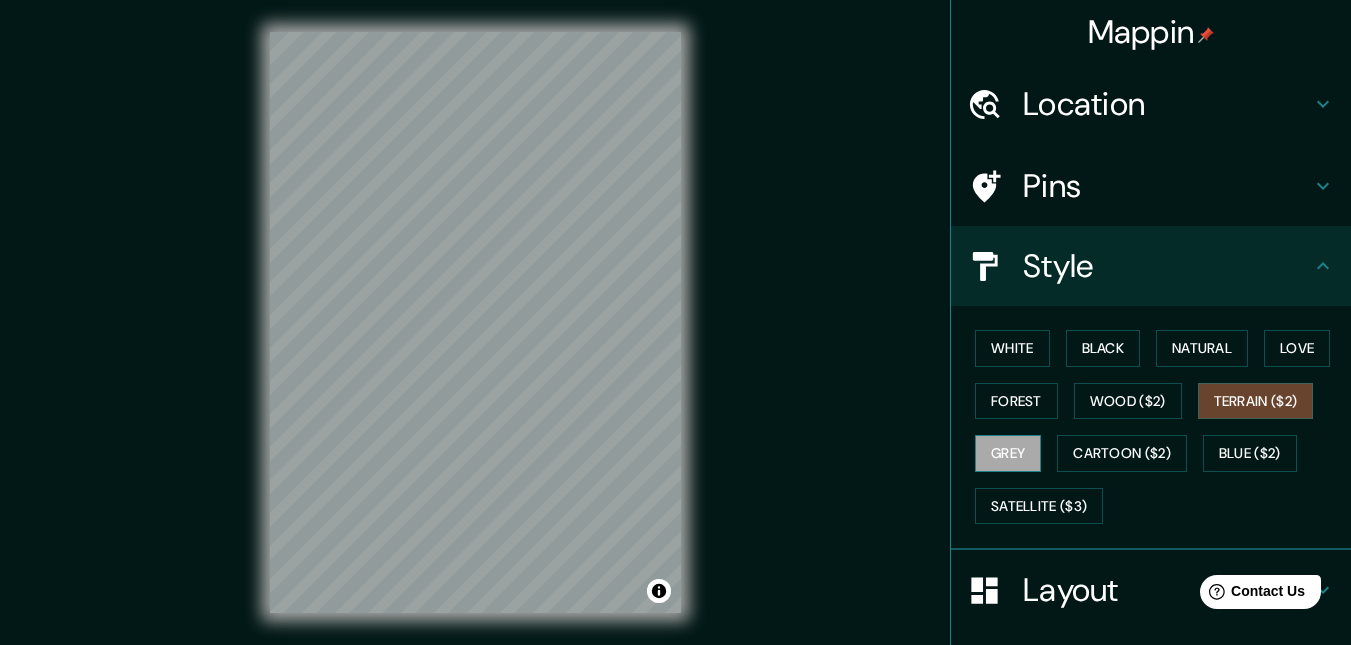 click on "Grey" at bounding box center [1008, 453] 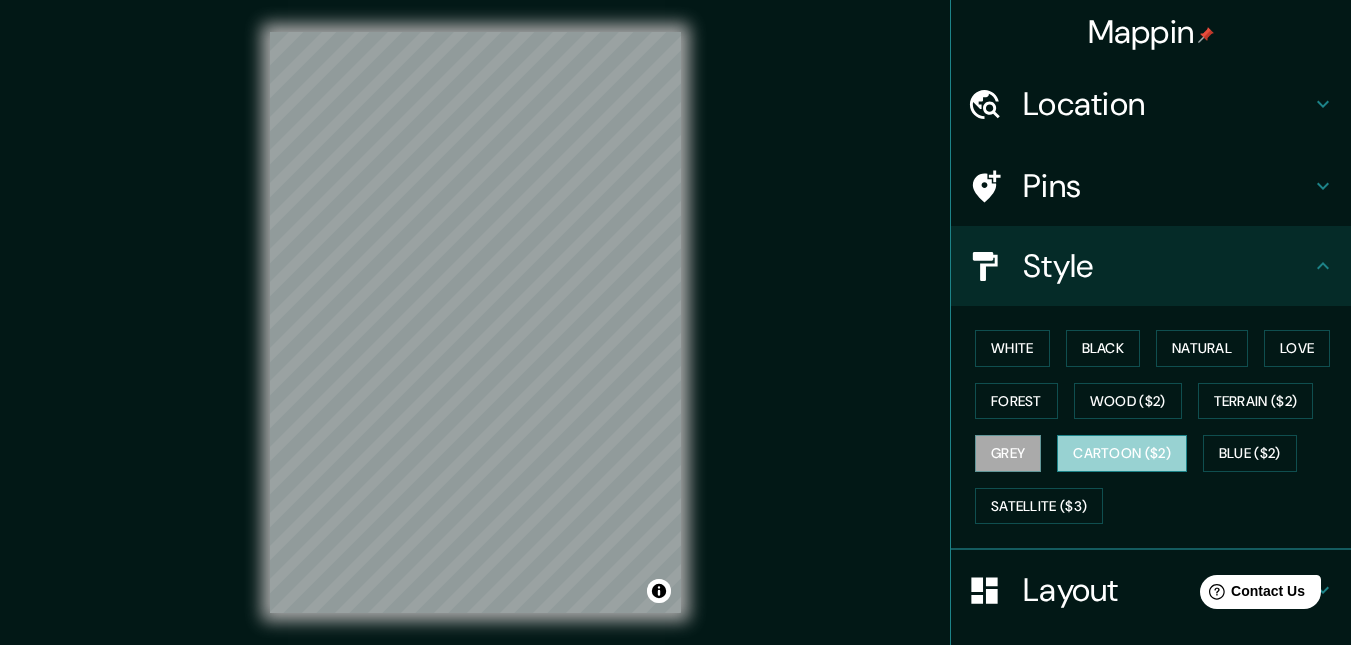 click on "Cartoon ($2)" at bounding box center [1122, 453] 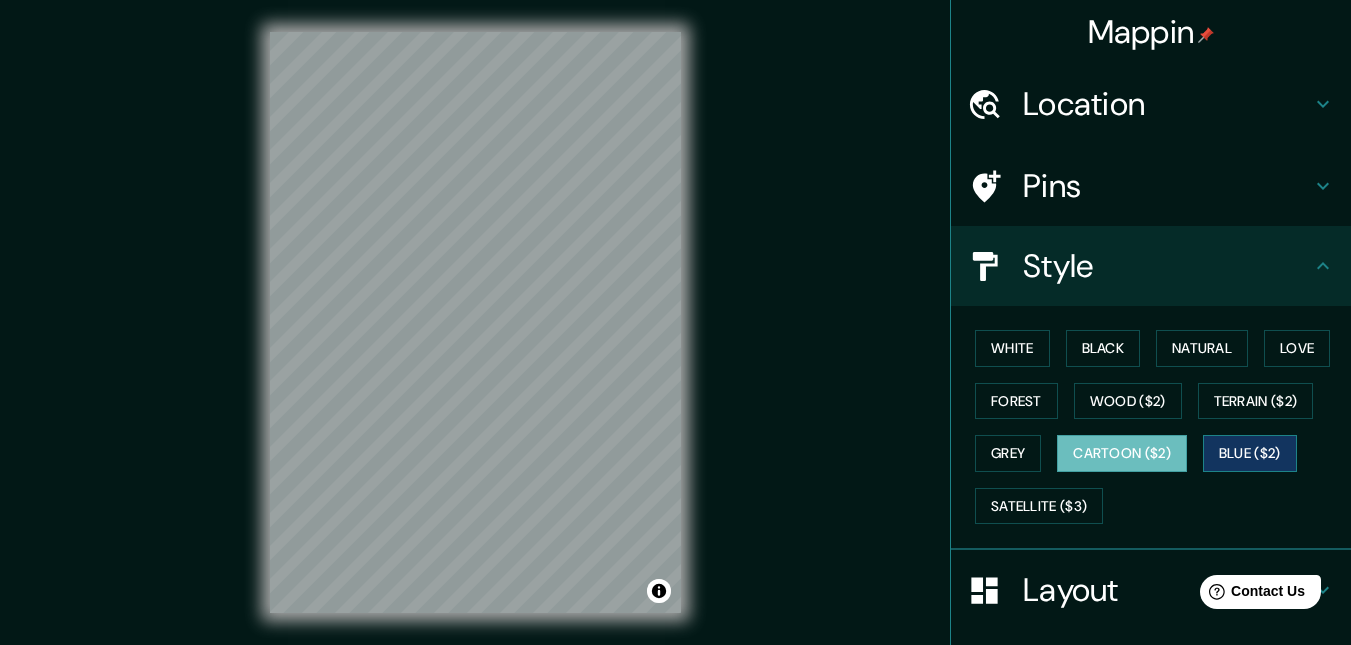 click on "Blue ($2)" at bounding box center [1250, 453] 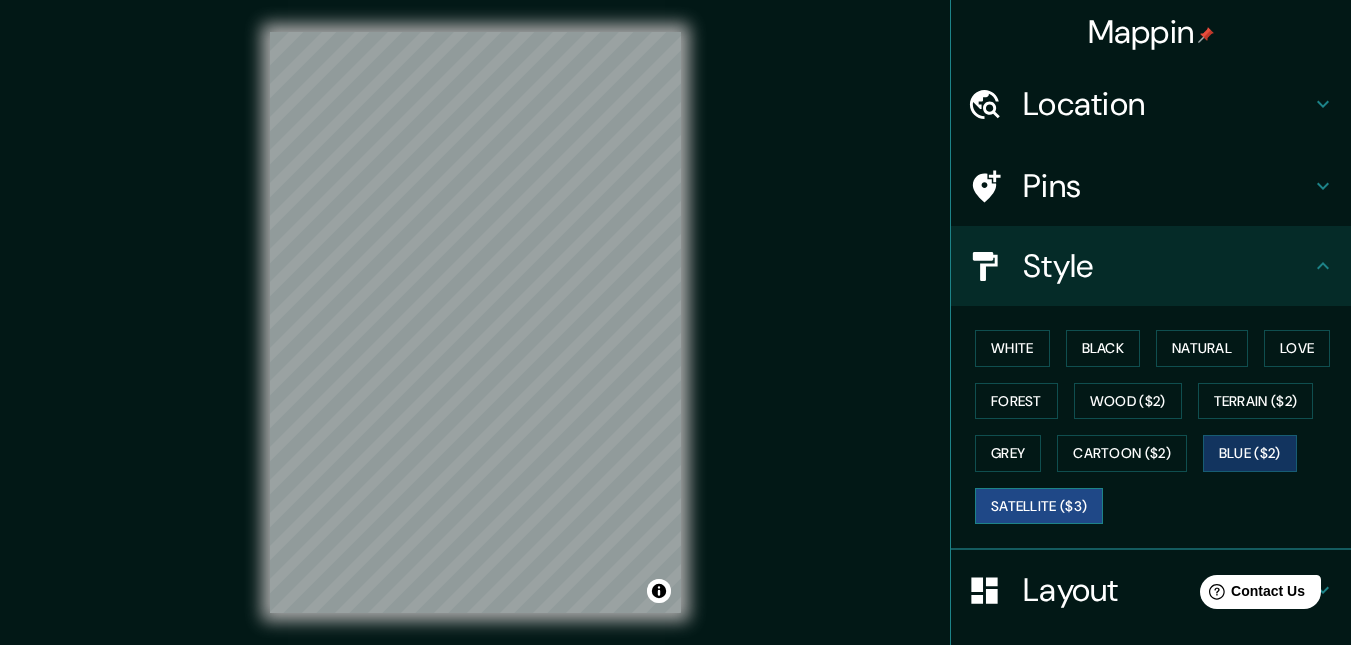 click on "Satellite ($3)" at bounding box center (1039, 506) 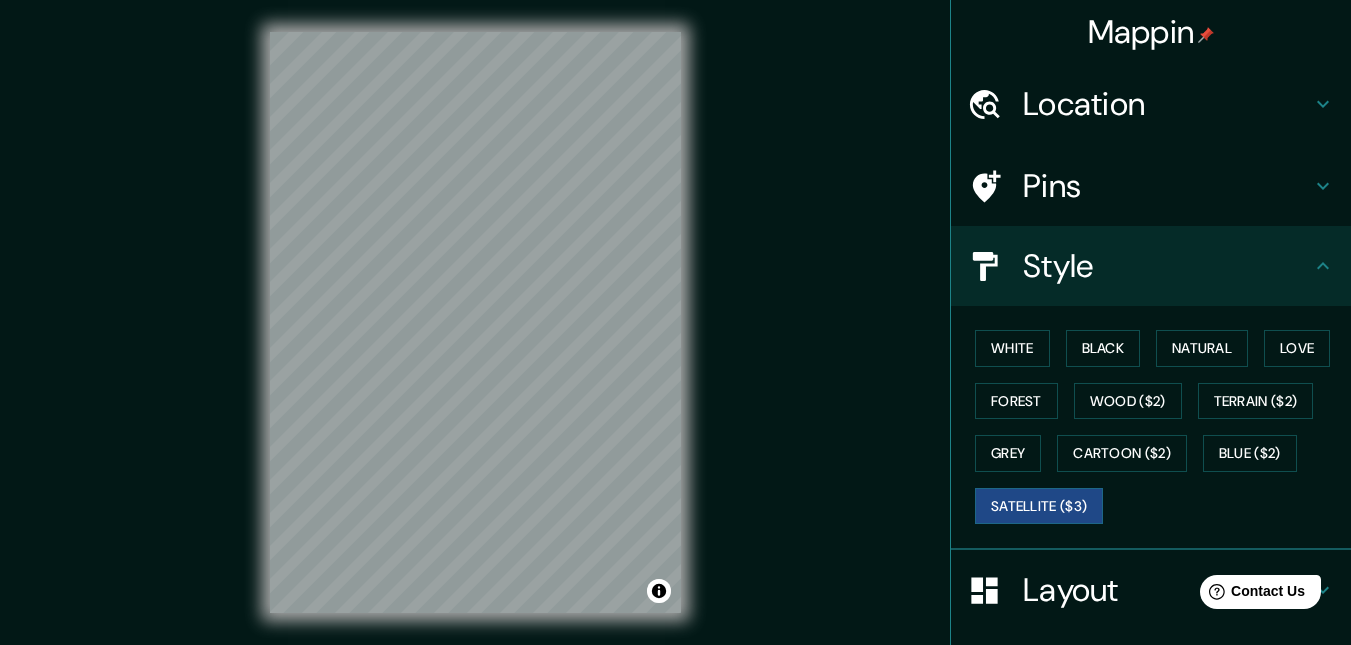 drag, startPoint x: 741, startPoint y: 368, endPoint x: 706, endPoint y: 362, distance: 35.510563 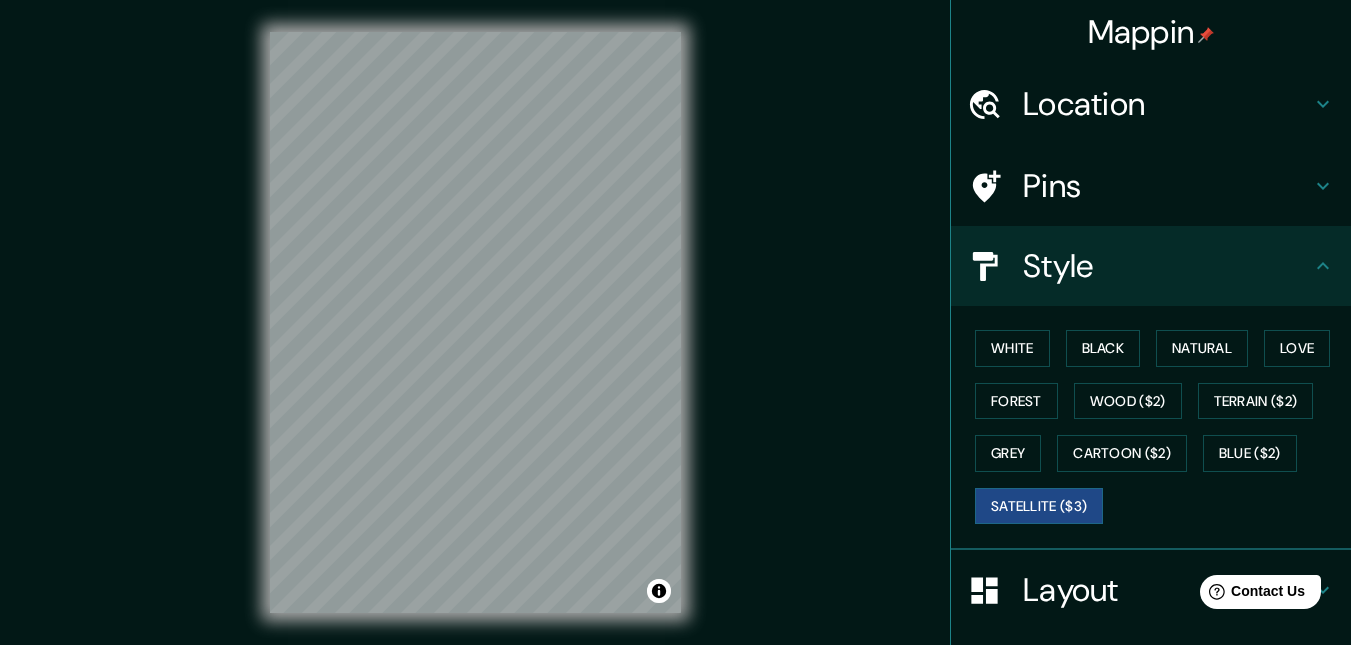 click on "© Mapbox   © OpenStreetMap   Improve this map   © Maxar" at bounding box center [475, 322] 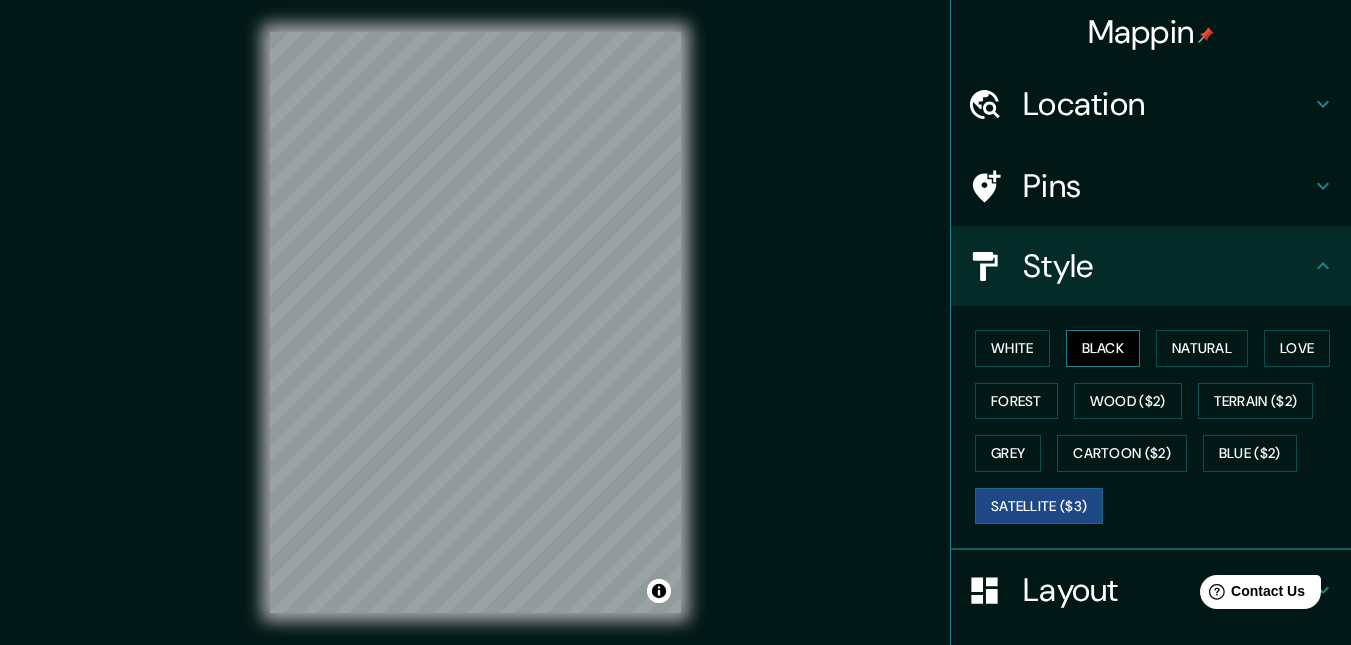 click on "Black" at bounding box center [1103, 348] 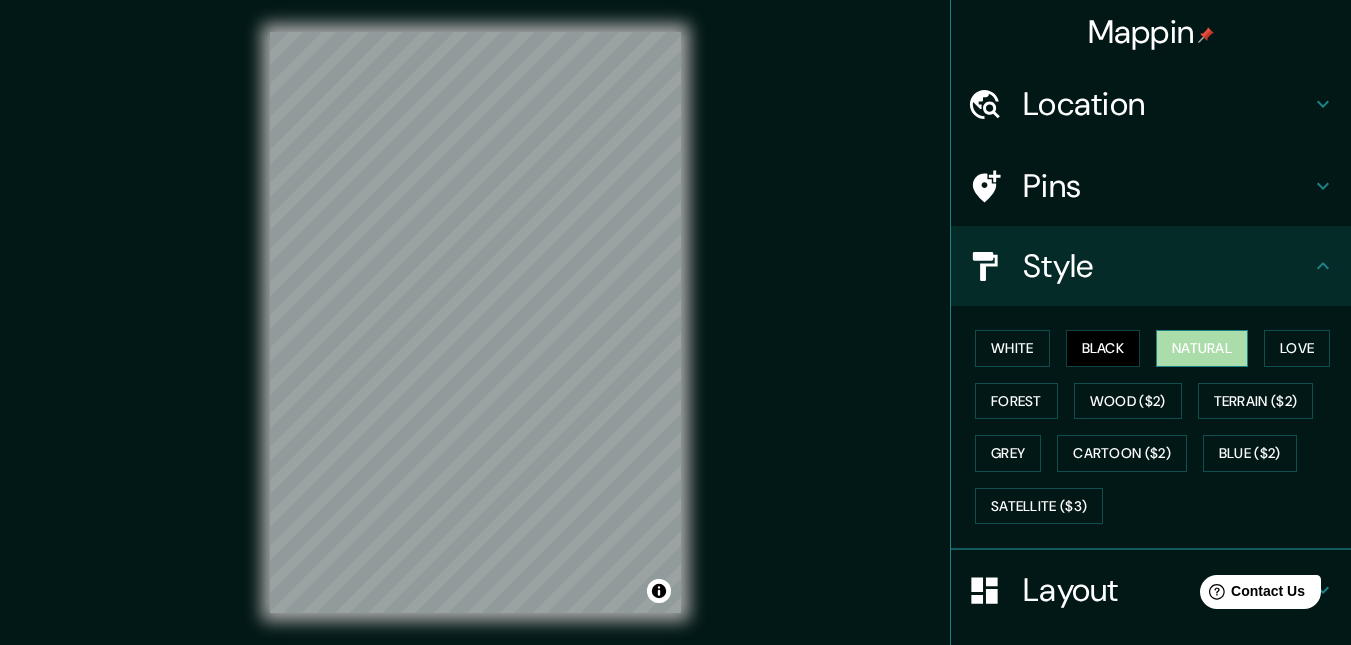 click on "Natural" at bounding box center (1202, 348) 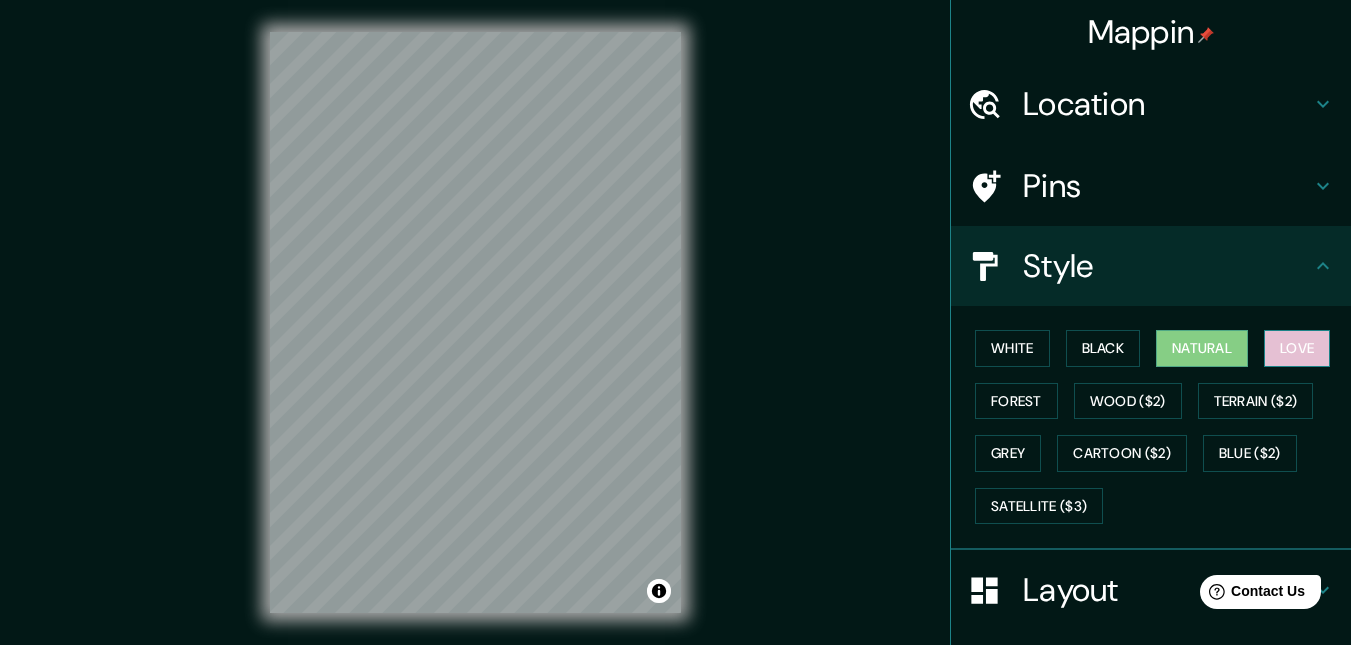 click on "Love" at bounding box center (1297, 348) 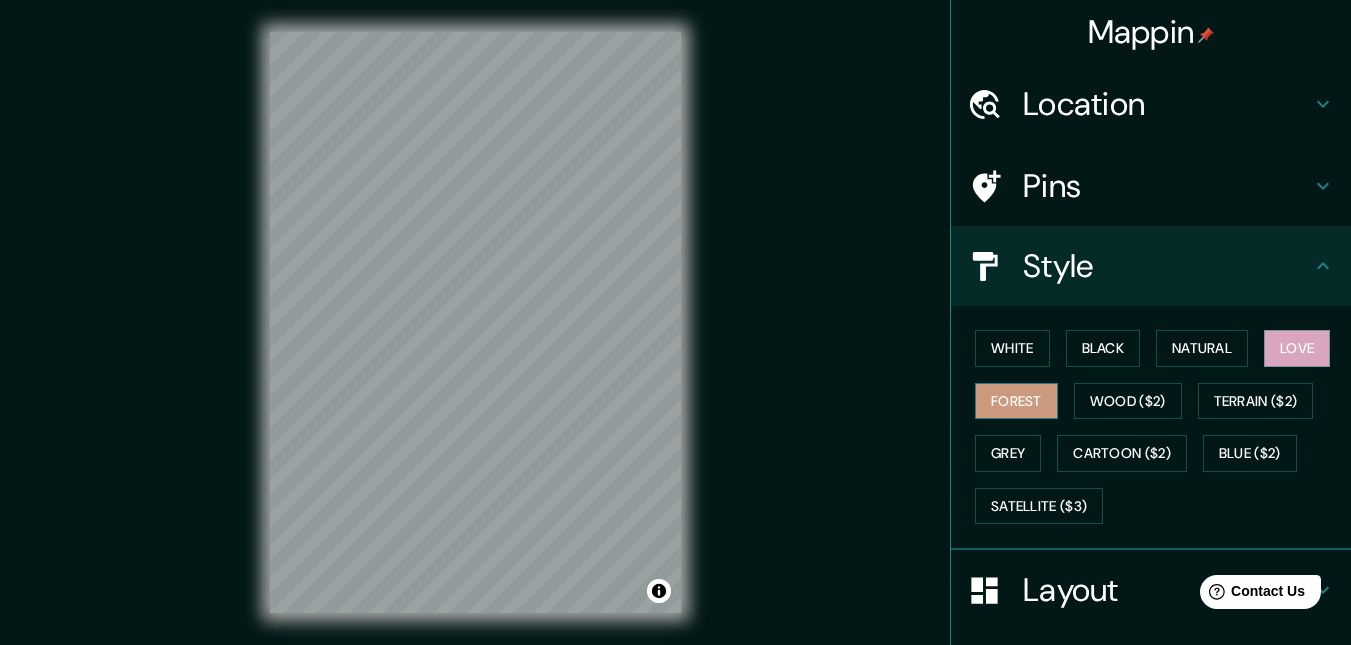 click on "Forest" at bounding box center [1016, 401] 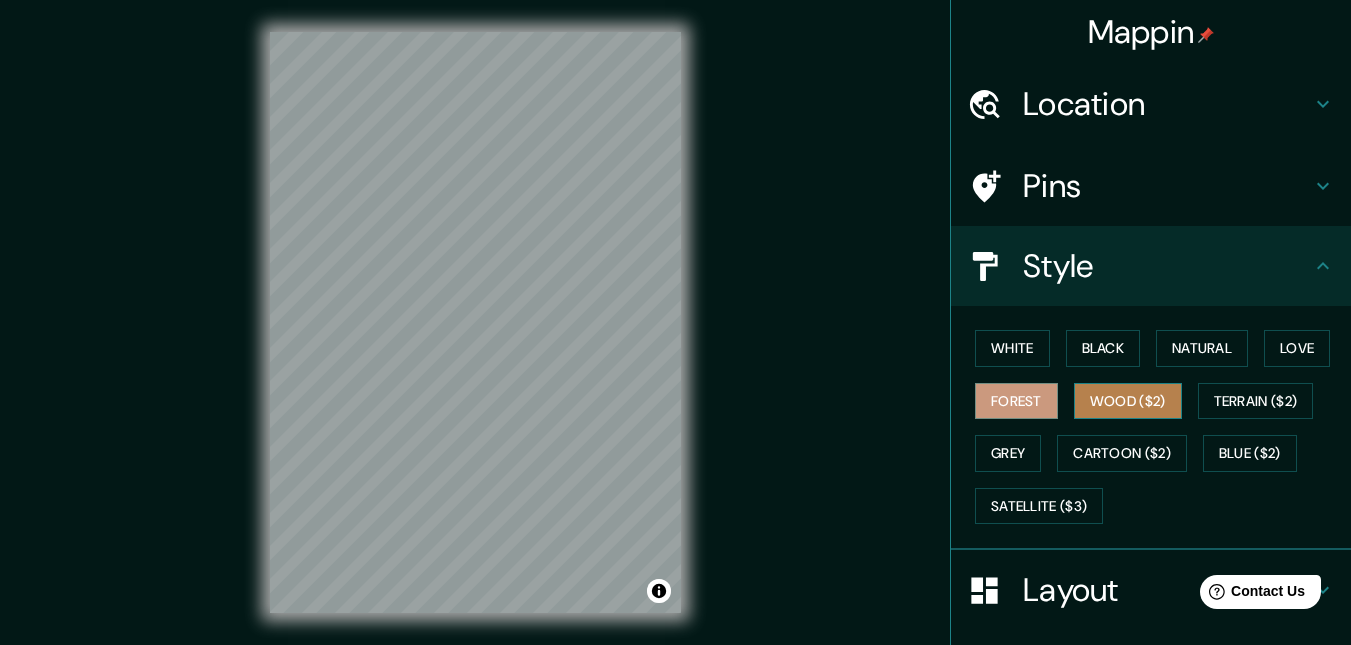 click on "Wood ($2)" at bounding box center (1128, 401) 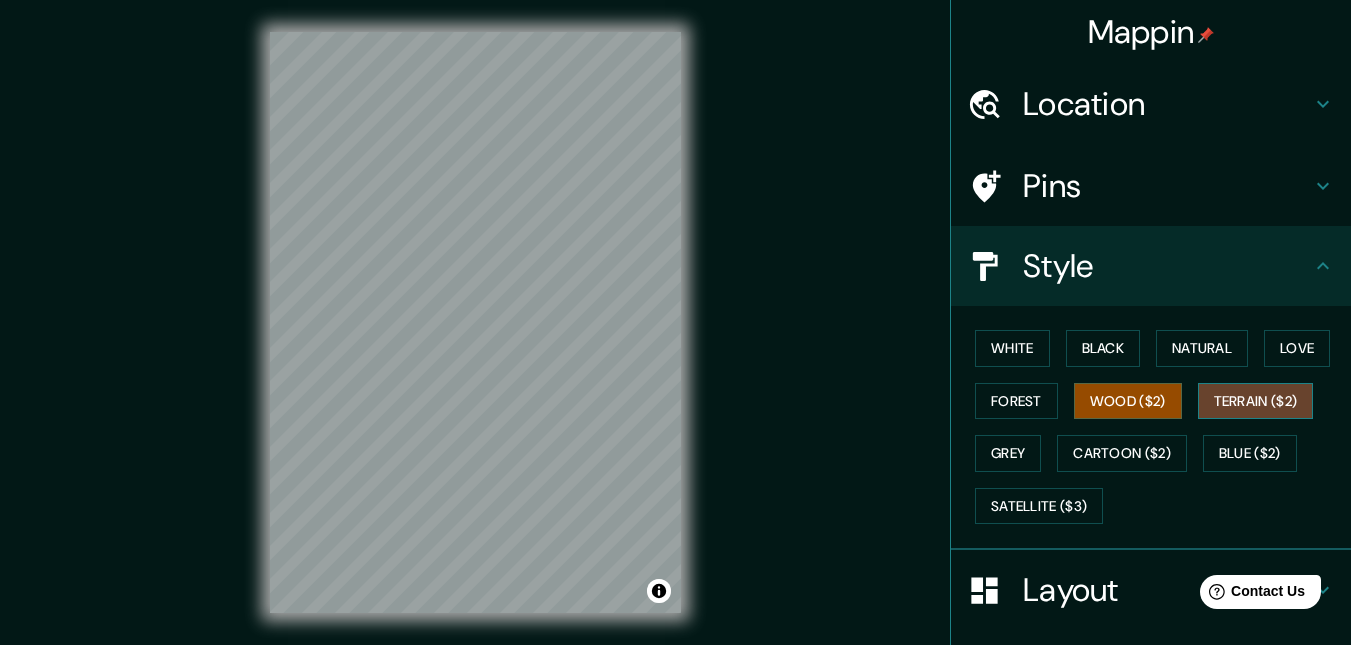 click on "Terrain ($2)" at bounding box center (1256, 401) 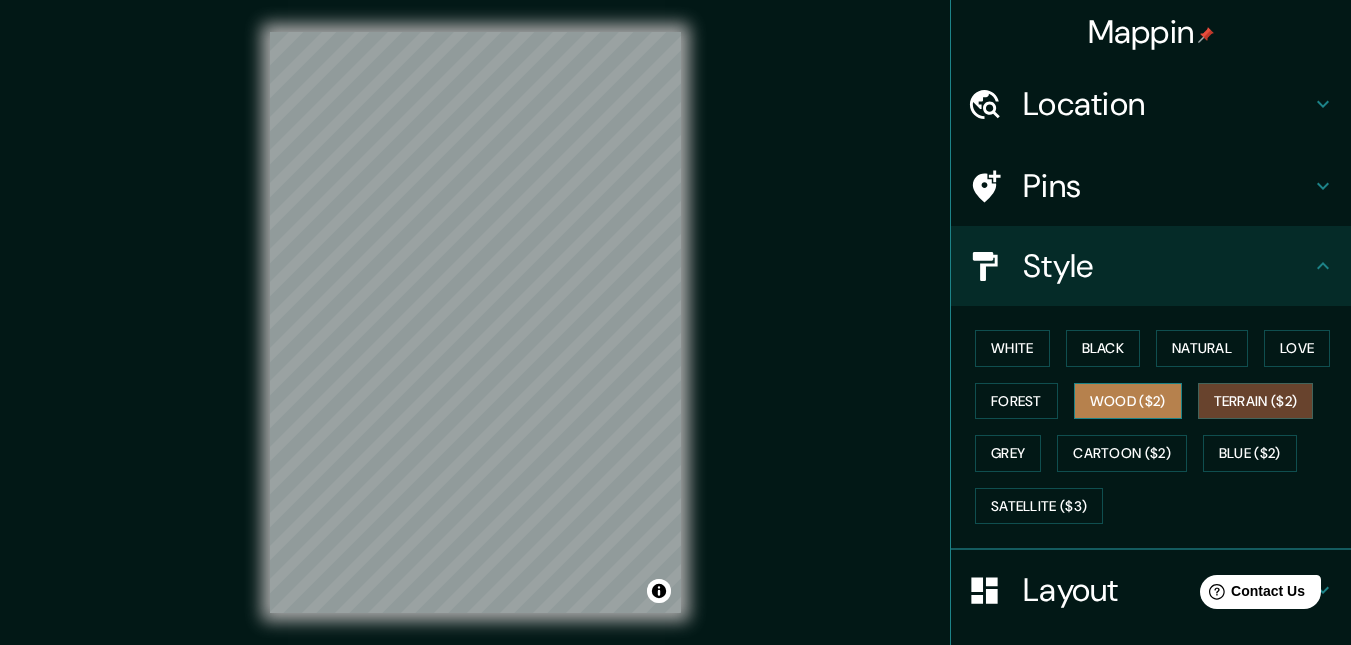 click on "Wood ($2)" at bounding box center [1128, 401] 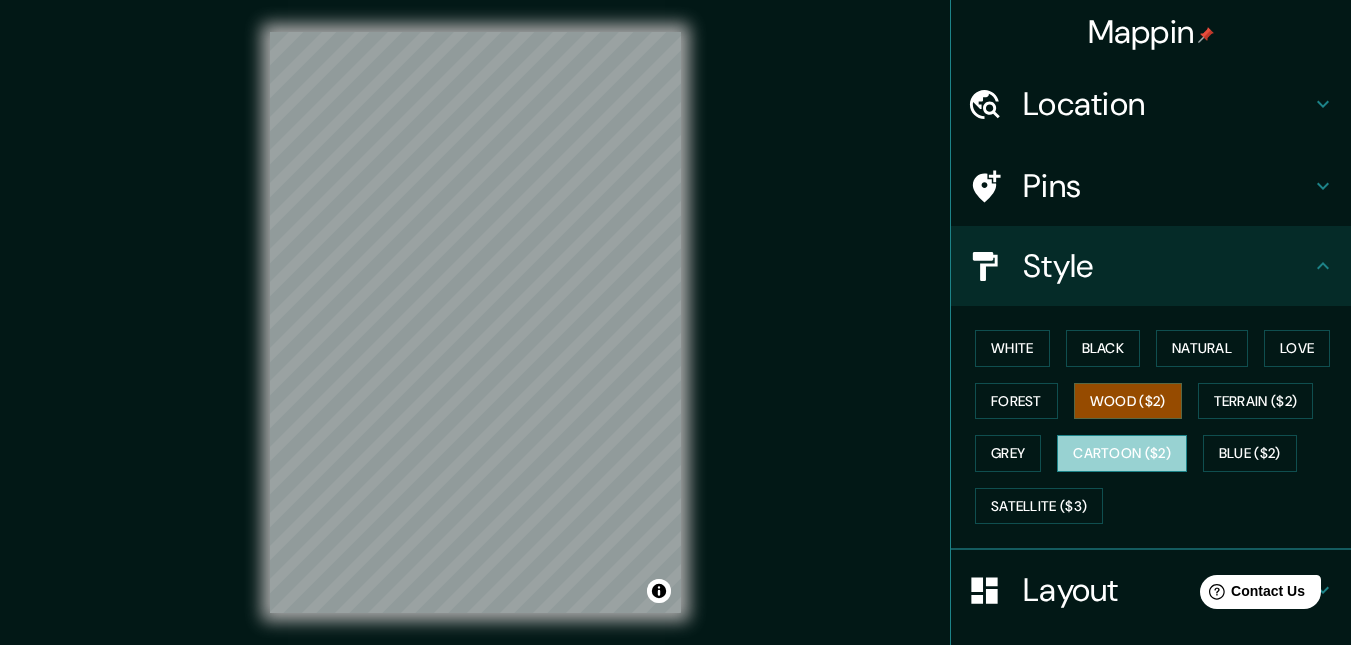 click on "Cartoon ($2)" at bounding box center (1122, 453) 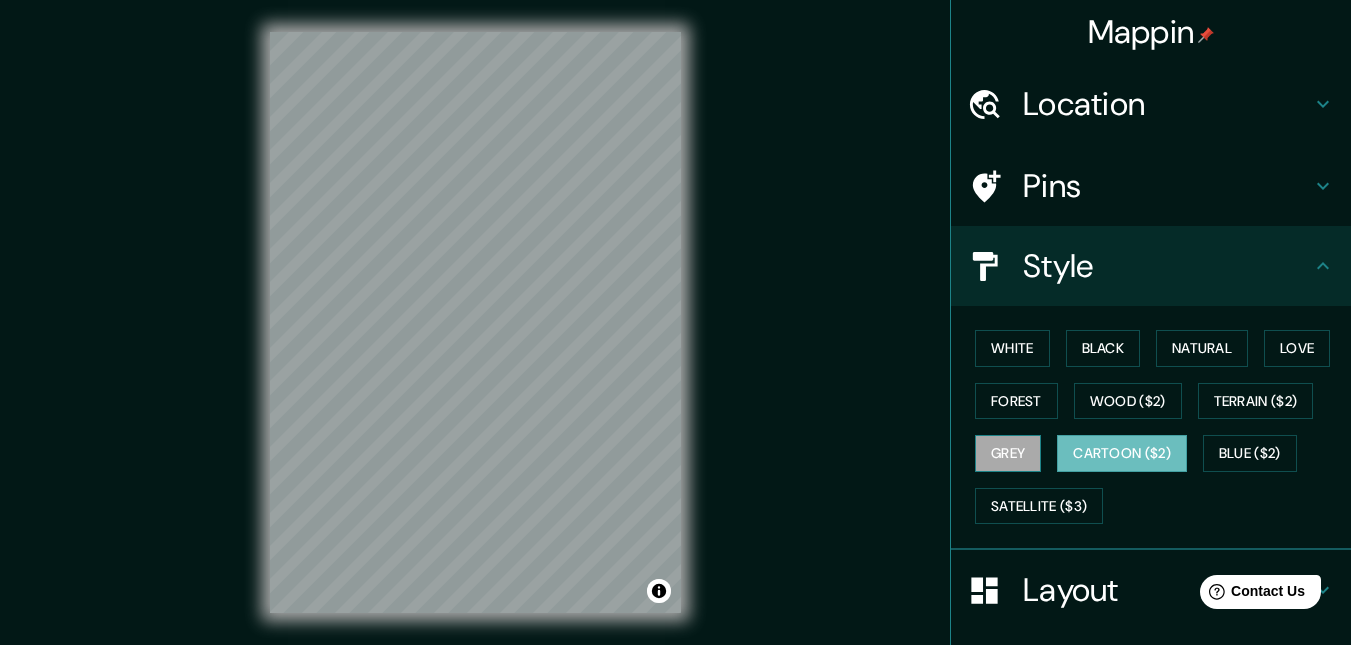click on "Grey" at bounding box center [1008, 453] 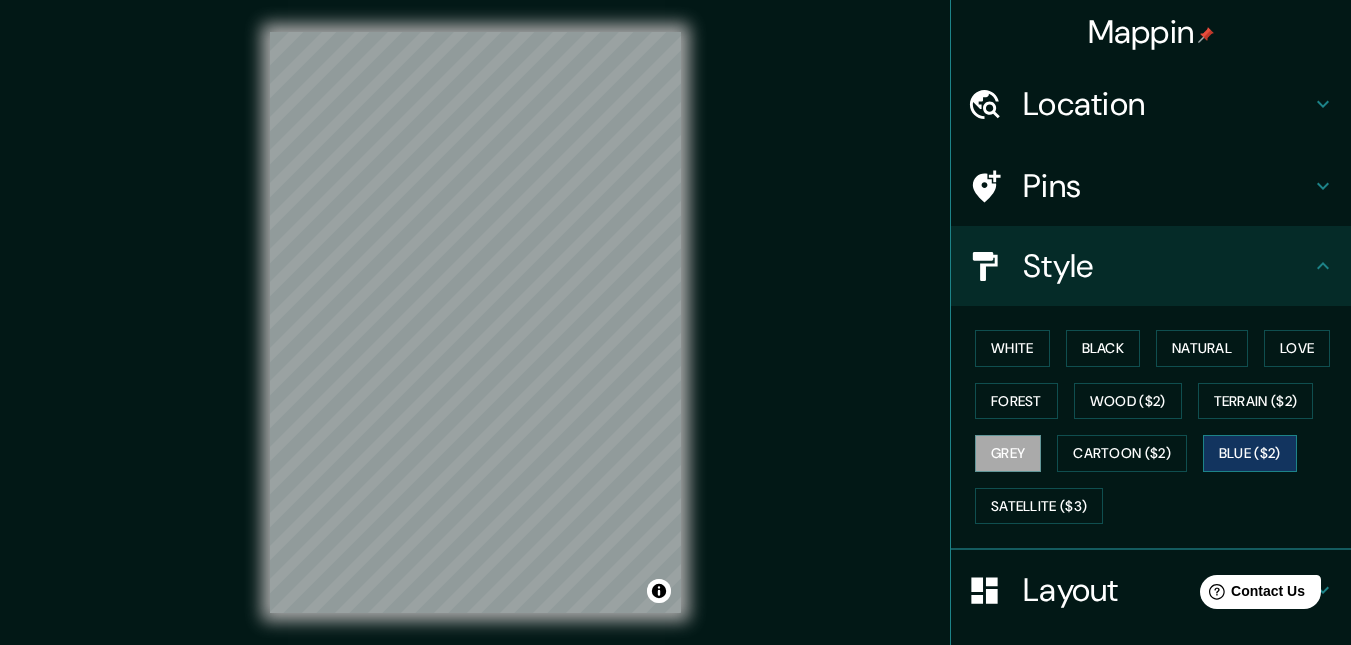 click on "Blue ($2)" at bounding box center [1250, 453] 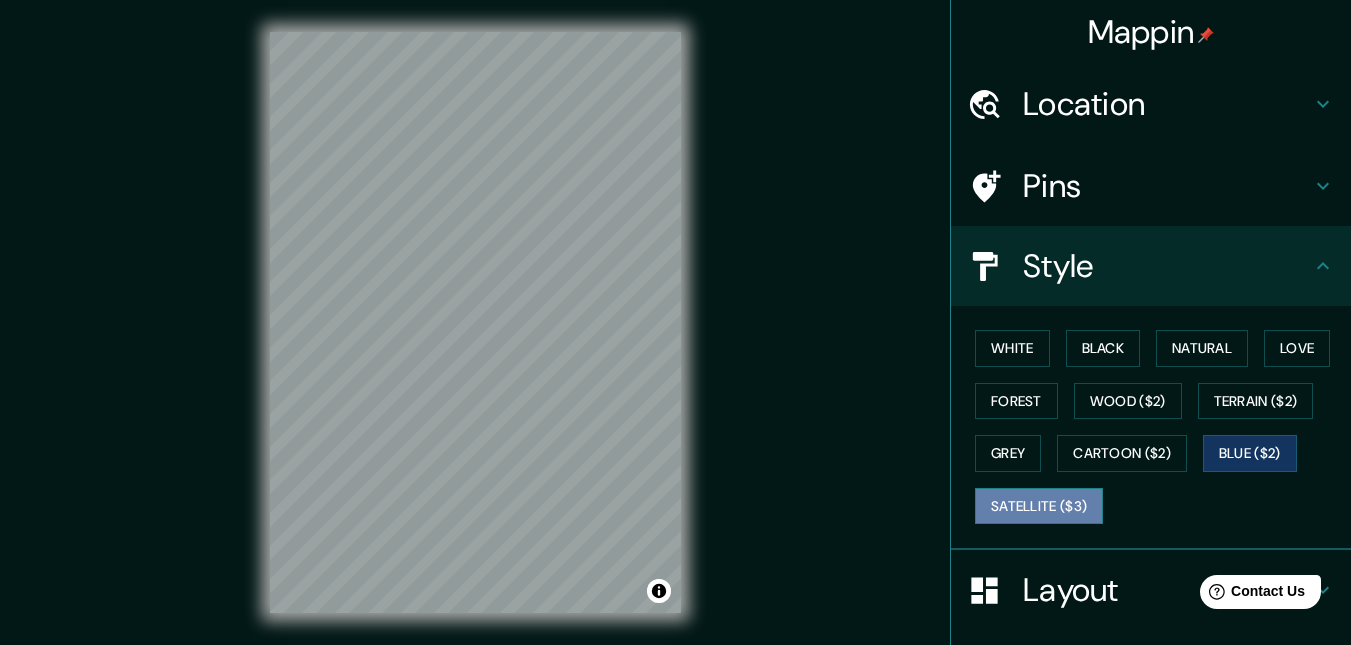 click on "Satellite ($3)" at bounding box center (1039, 506) 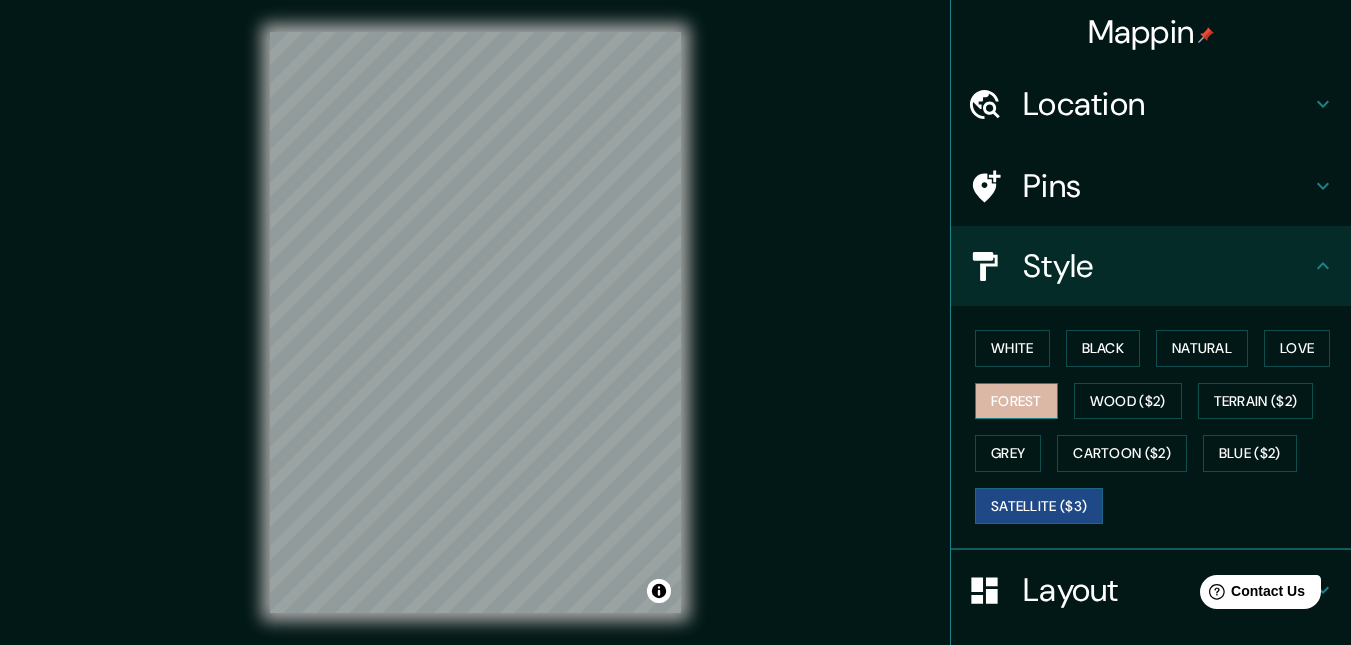 click on "Forest" at bounding box center [1016, 401] 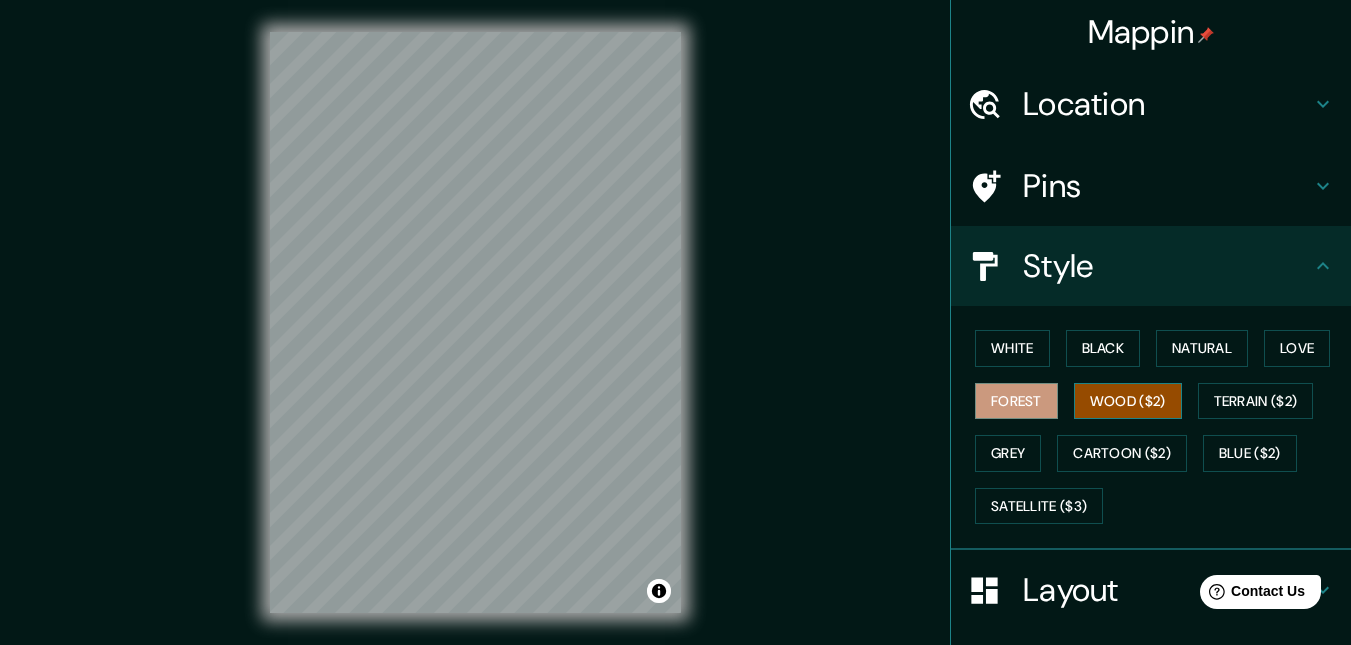click on "Wood ($2)" at bounding box center (1128, 401) 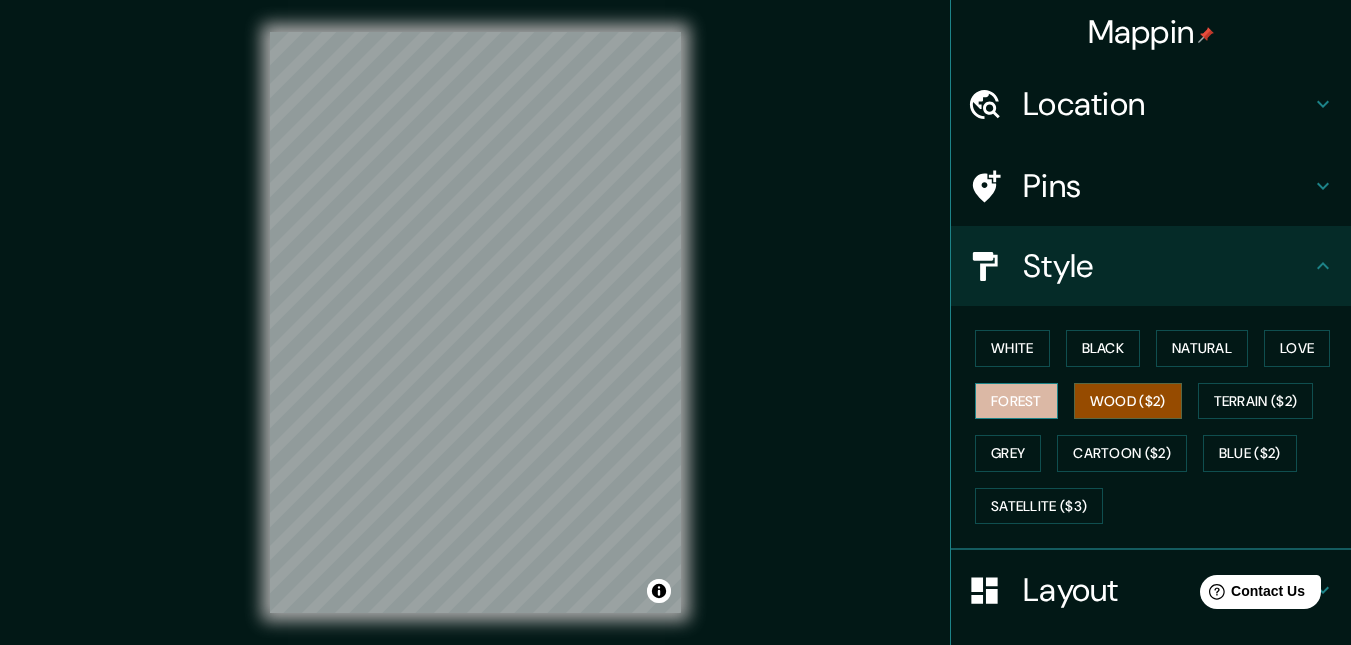 click on "Forest" at bounding box center (1016, 401) 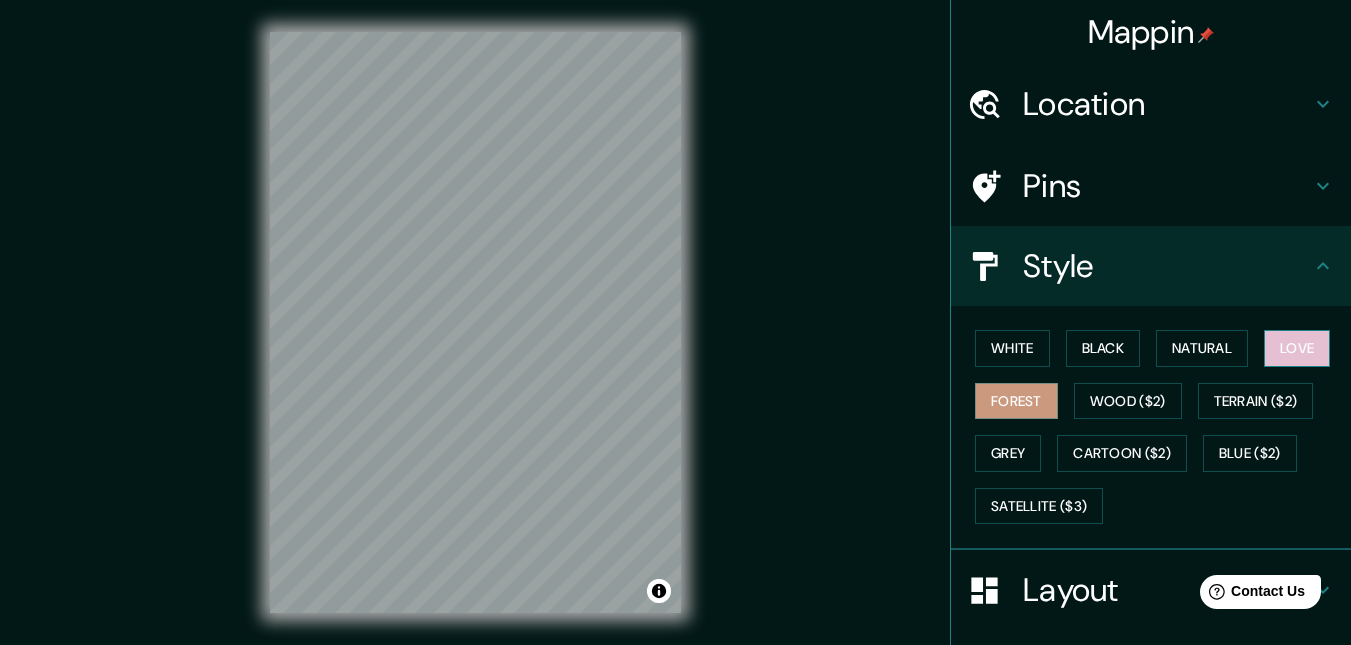 click on "Love" at bounding box center (1297, 348) 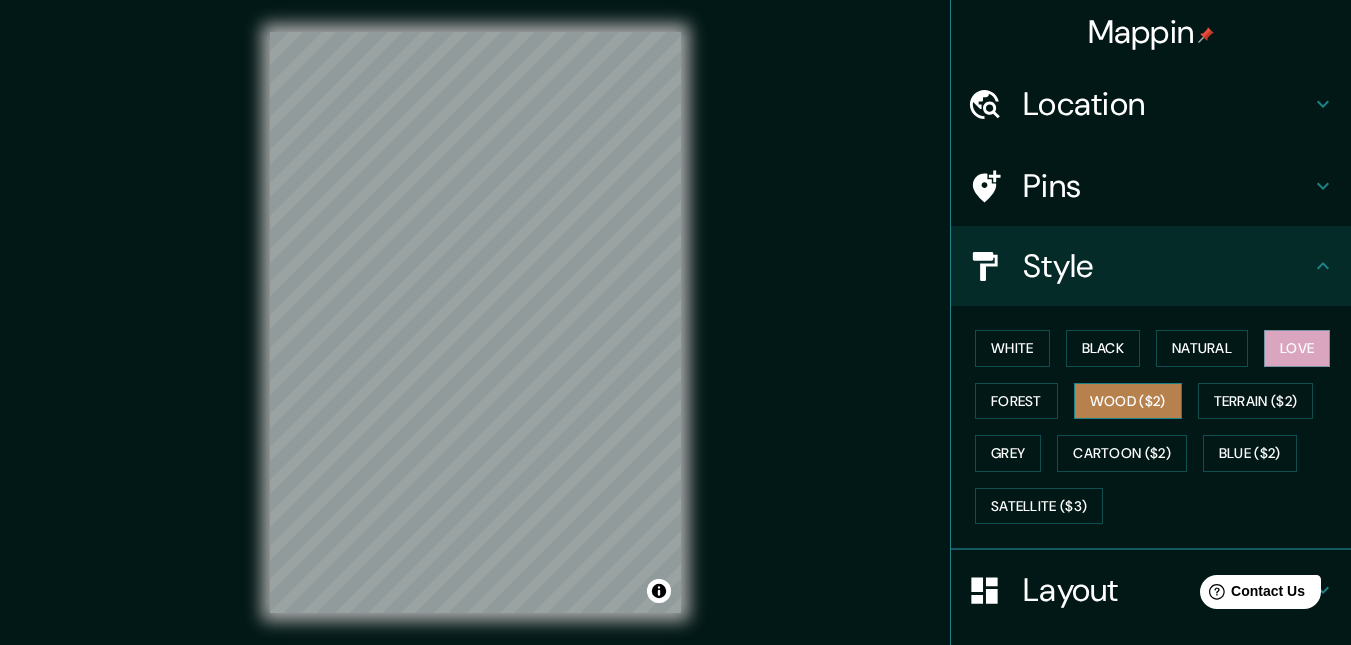 click on "Wood ($2)" at bounding box center (1128, 401) 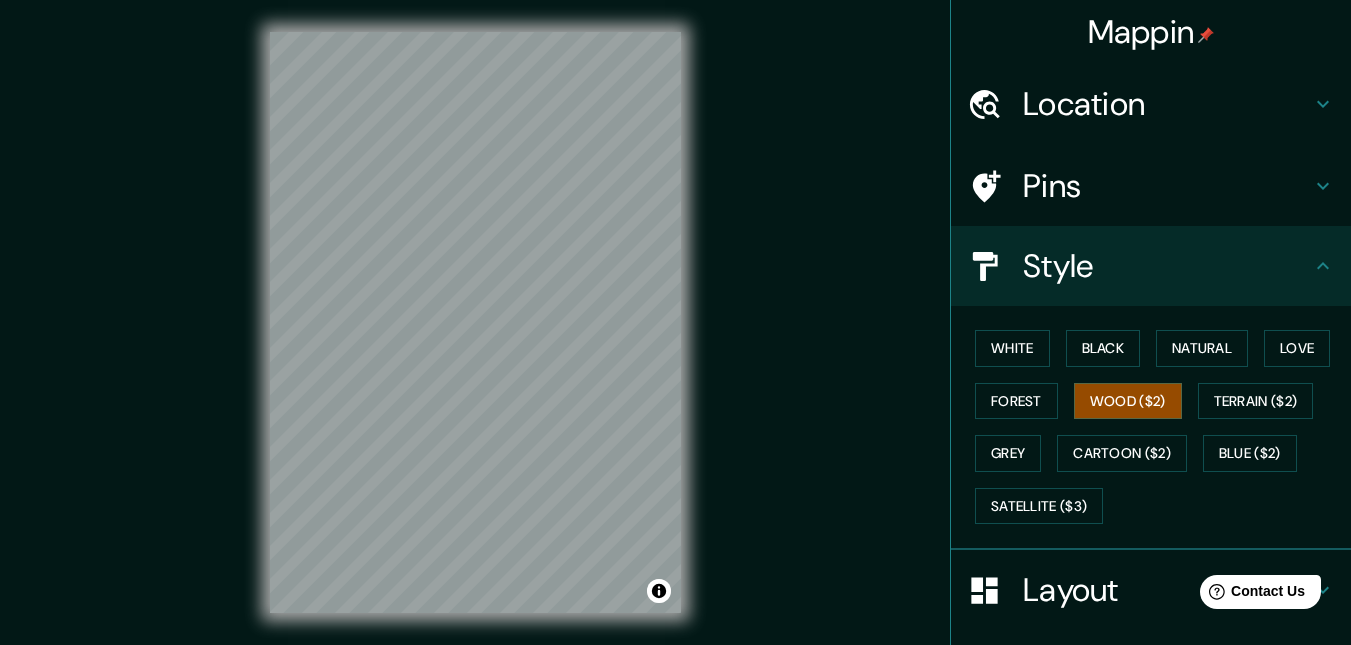 click on "© Mapbox   © OpenStreetMap   Improve this map" at bounding box center [475, 322] 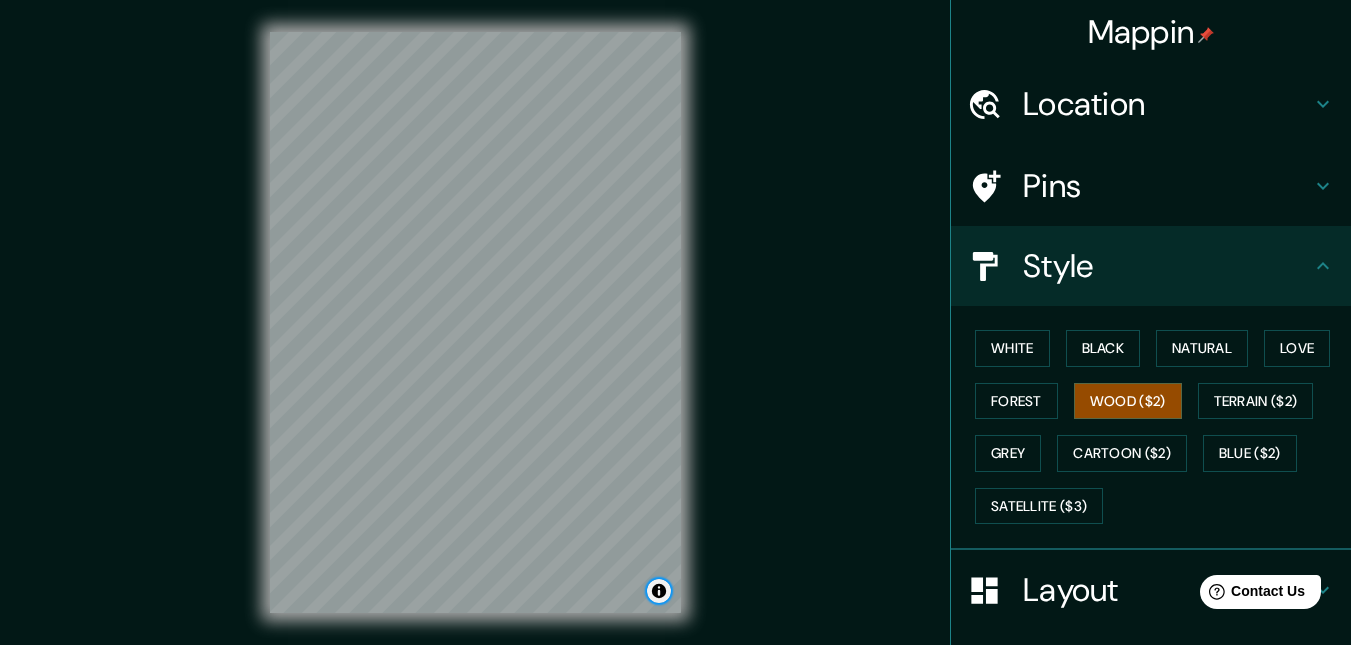 click at bounding box center (659, 591) 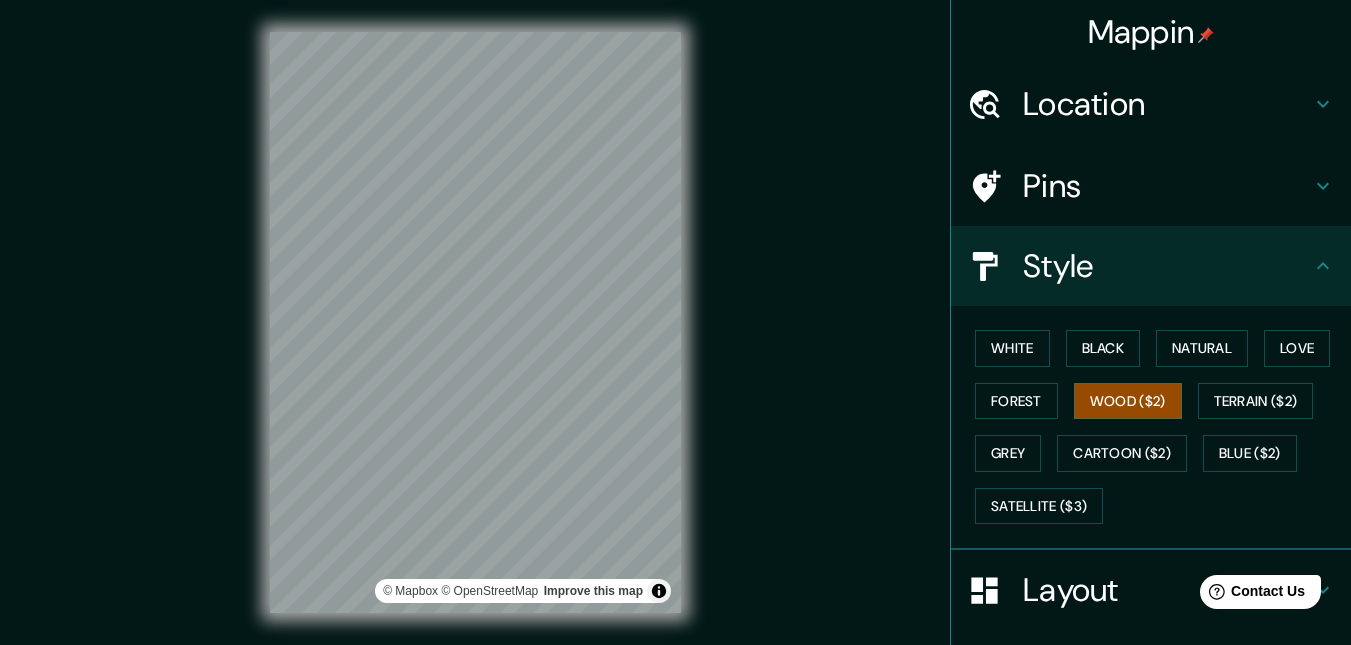 click on "Mappin Location [STREET], [POSTAL_CODE] [CITY], [STATE], [COUNTRY] Pins Style White Black Natural Love Forest Wood ($2) Terrain ($2) Grey Cartoon ($2) Blue ($2) Satellite ($3) Layout Border Choose a border.  Hint : you can make layers of the frame opaque to create some cool effects. None Simple Transparent Fancy Size A4 single Create your map © Mapbox   © OpenStreetMap   Improve this map   © Maxar Any problems, suggestions, or concerns please email    help@mappin.pro . . ." at bounding box center (675, 338) 